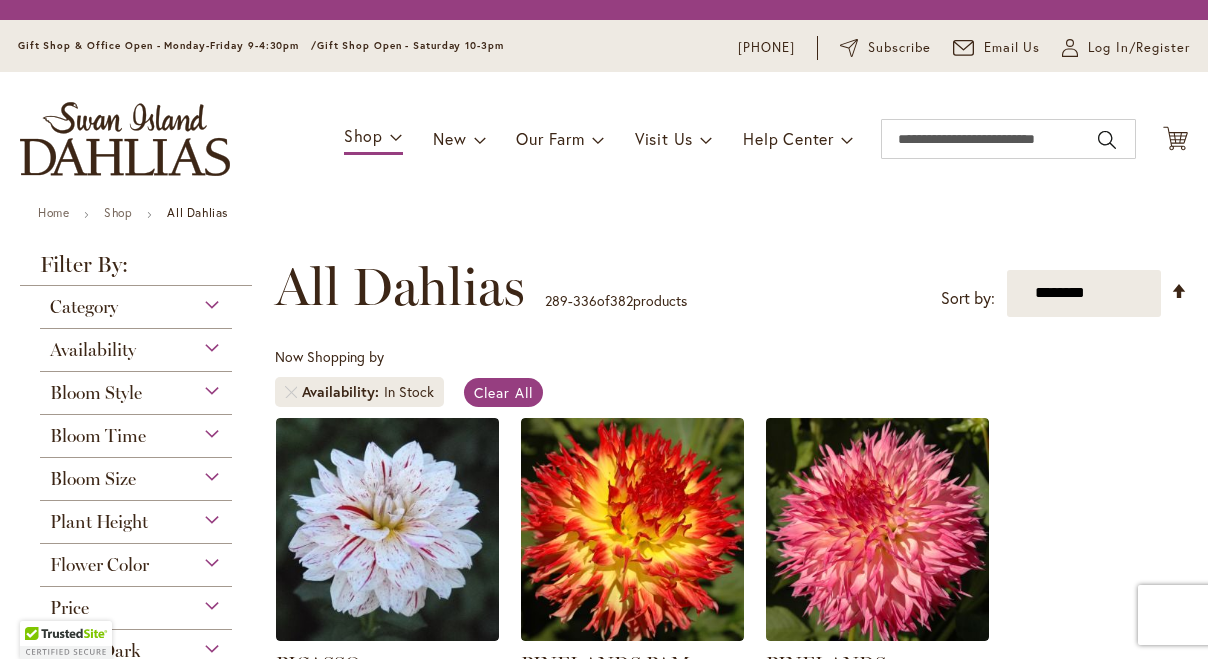 scroll, scrollTop: 0, scrollLeft: 0, axis: both 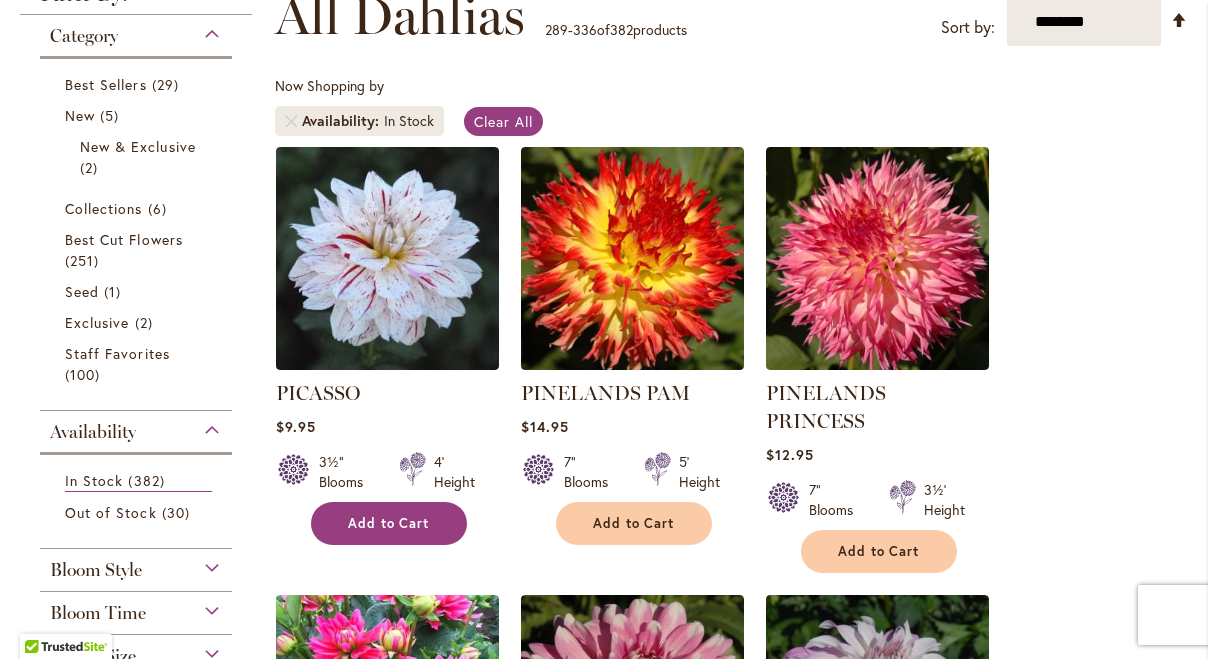 type on "**********" 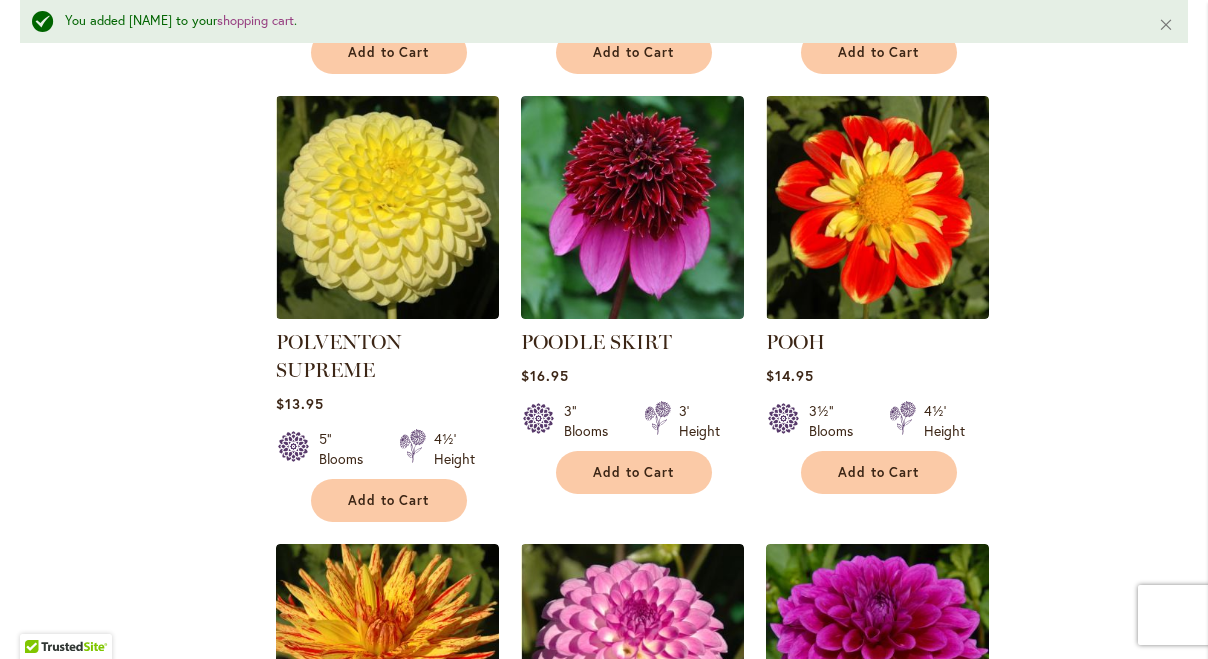 scroll, scrollTop: 1704, scrollLeft: 0, axis: vertical 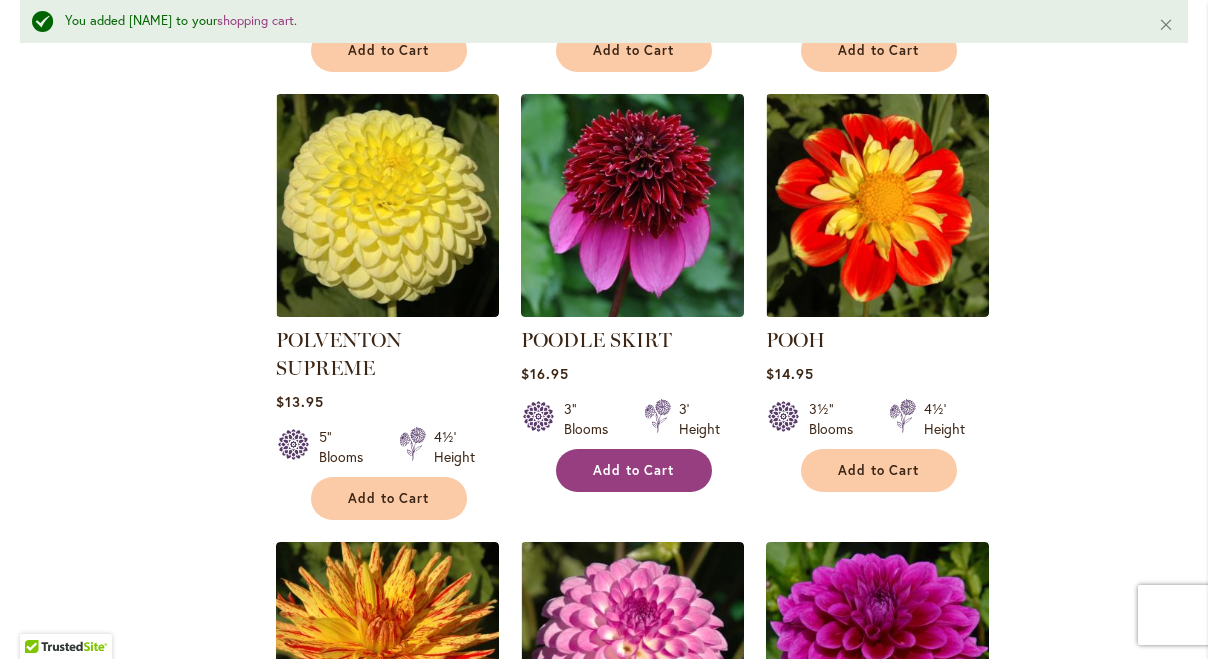 click on "Add to Cart" at bounding box center [634, 470] 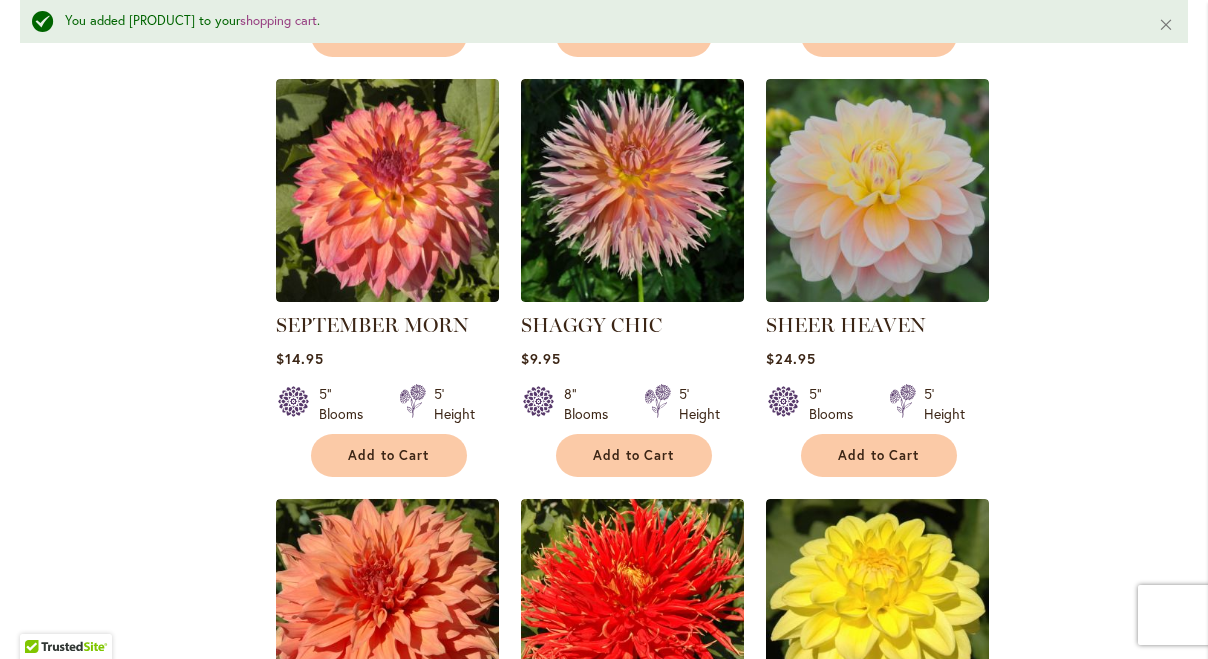 scroll, scrollTop: 3845, scrollLeft: 0, axis: vertical 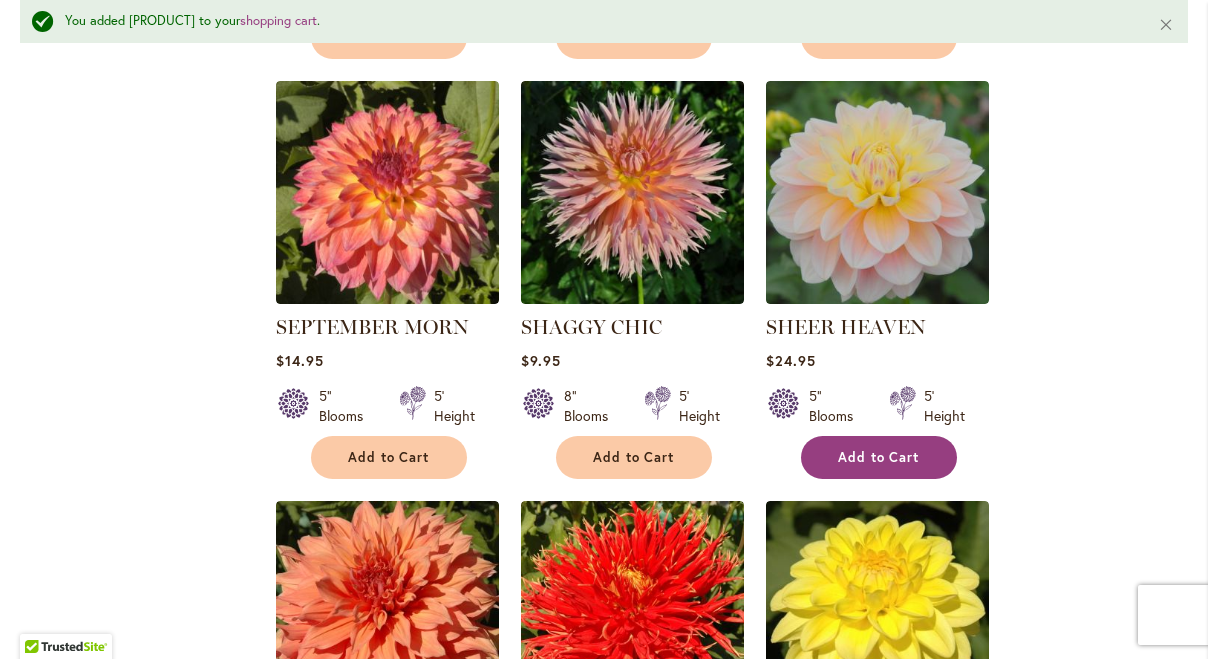 click on "Add to Cart" at bounding box center [879, 457] 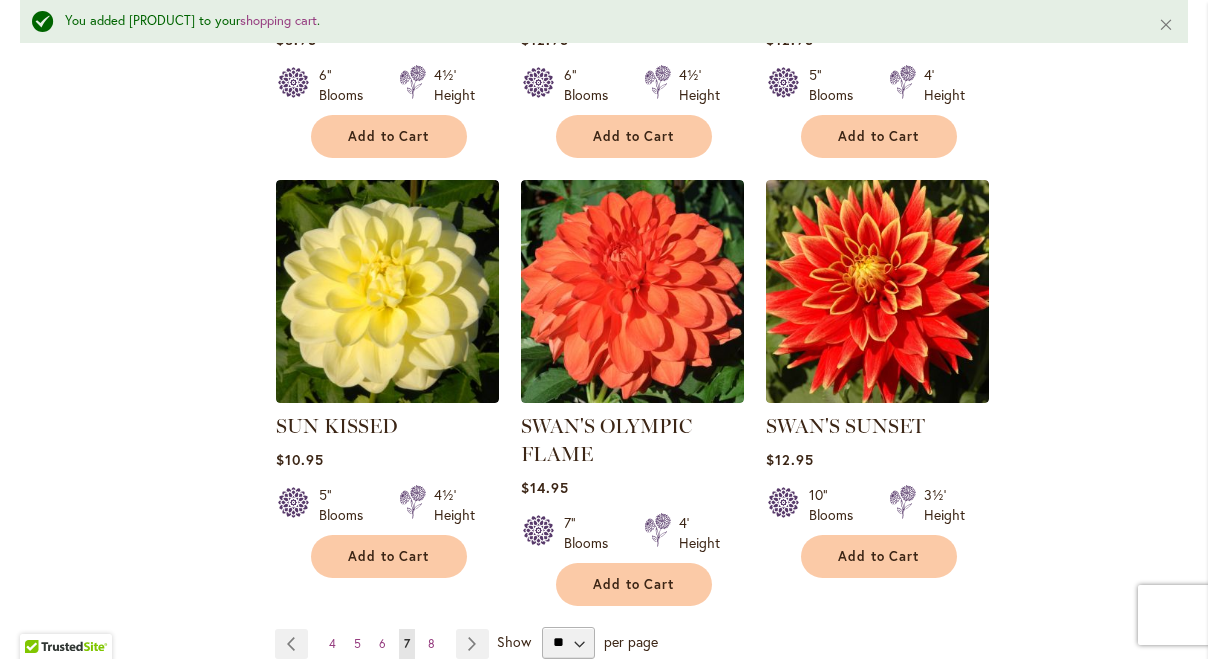 scroll, scrollTop: 6704, scrollLeft: 0, axis: vertical 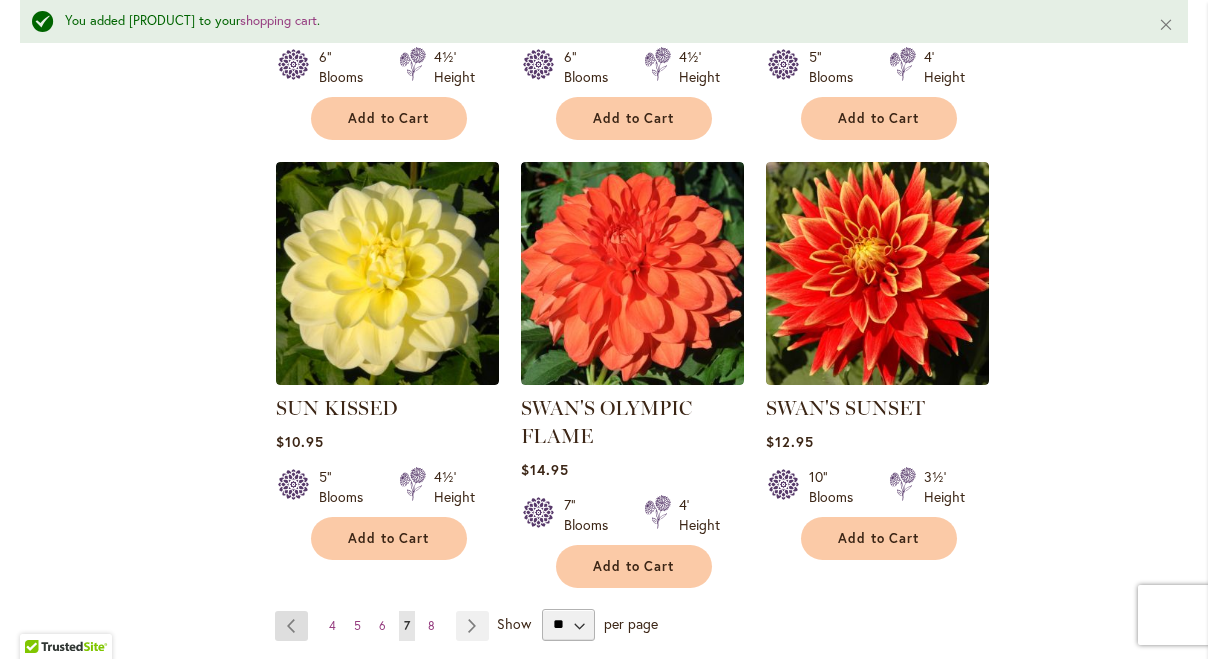 click on "Page
Previous" at bounding box center (291, 626) 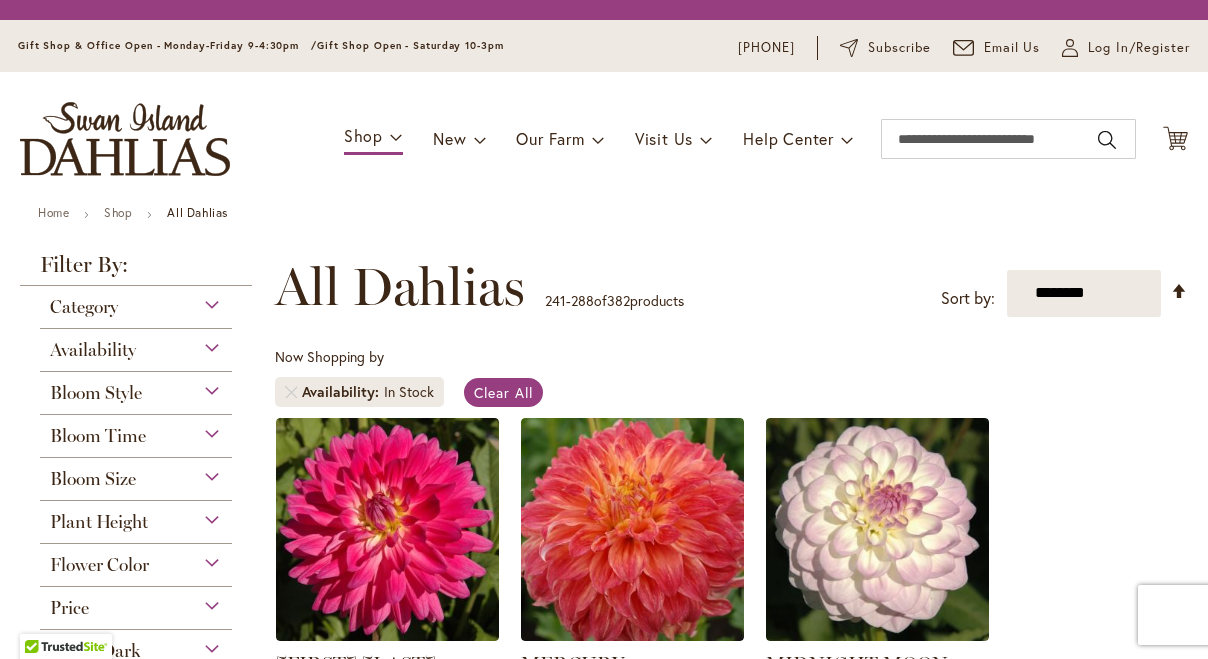 scroll, scrollTop: 0, scrollLeft: 0, axis: both 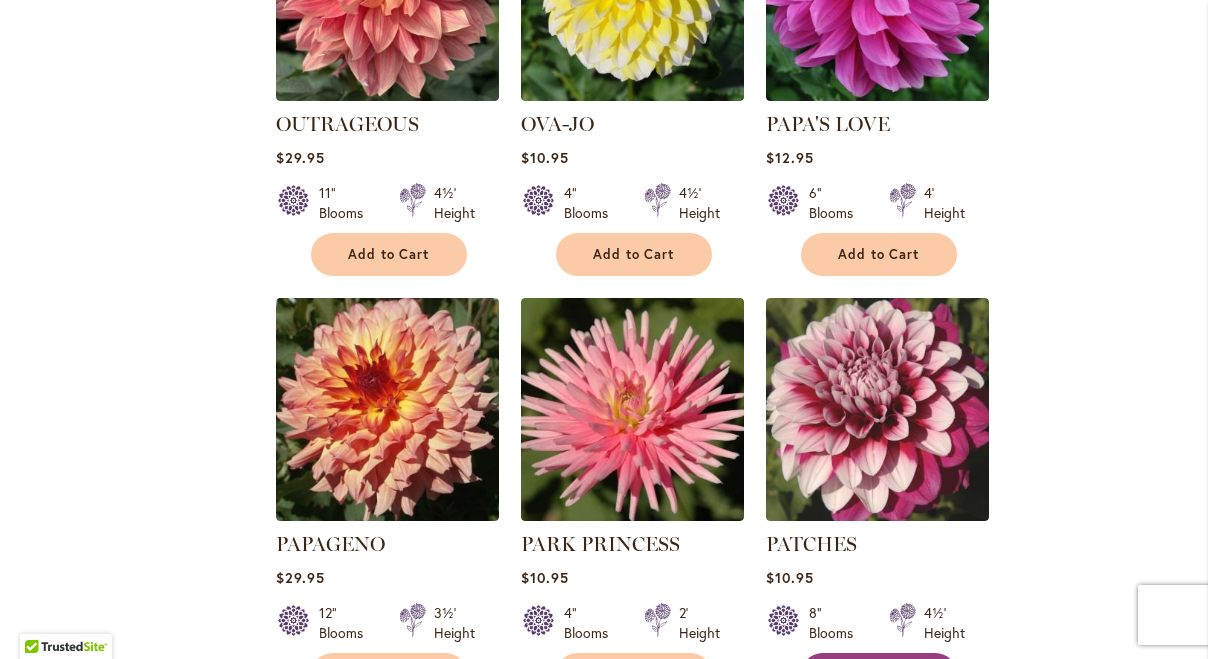 type on "**********" 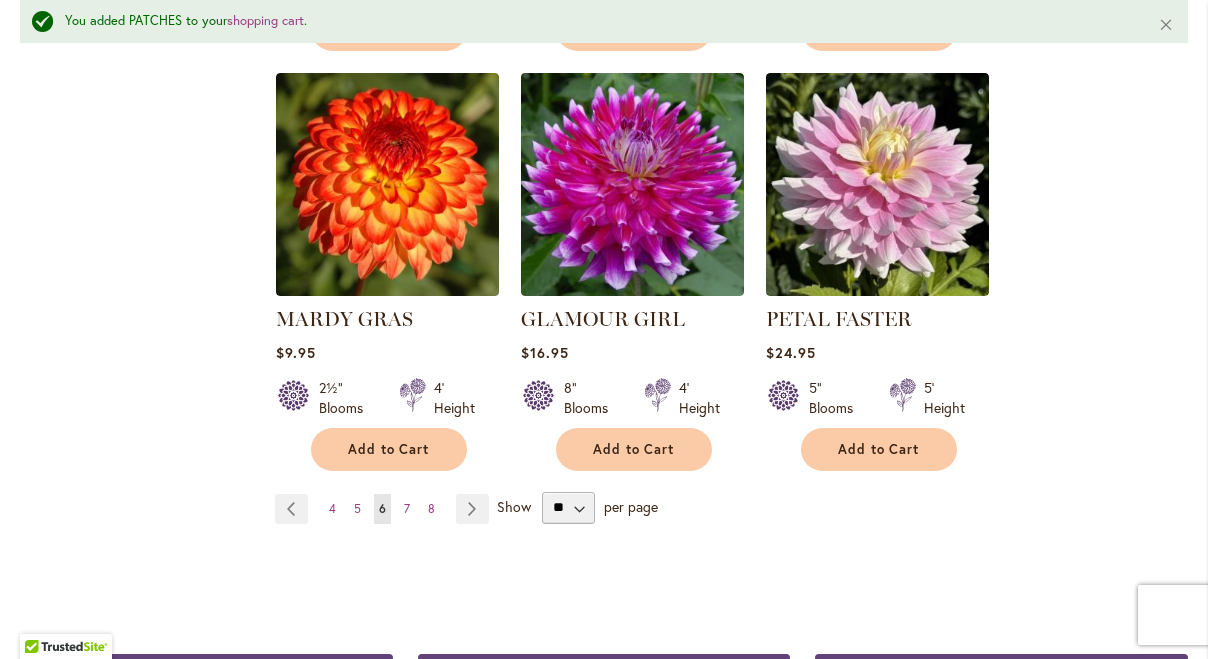 scroll, scrollTop: 6832, scrollLeft: 0, axis: vertical 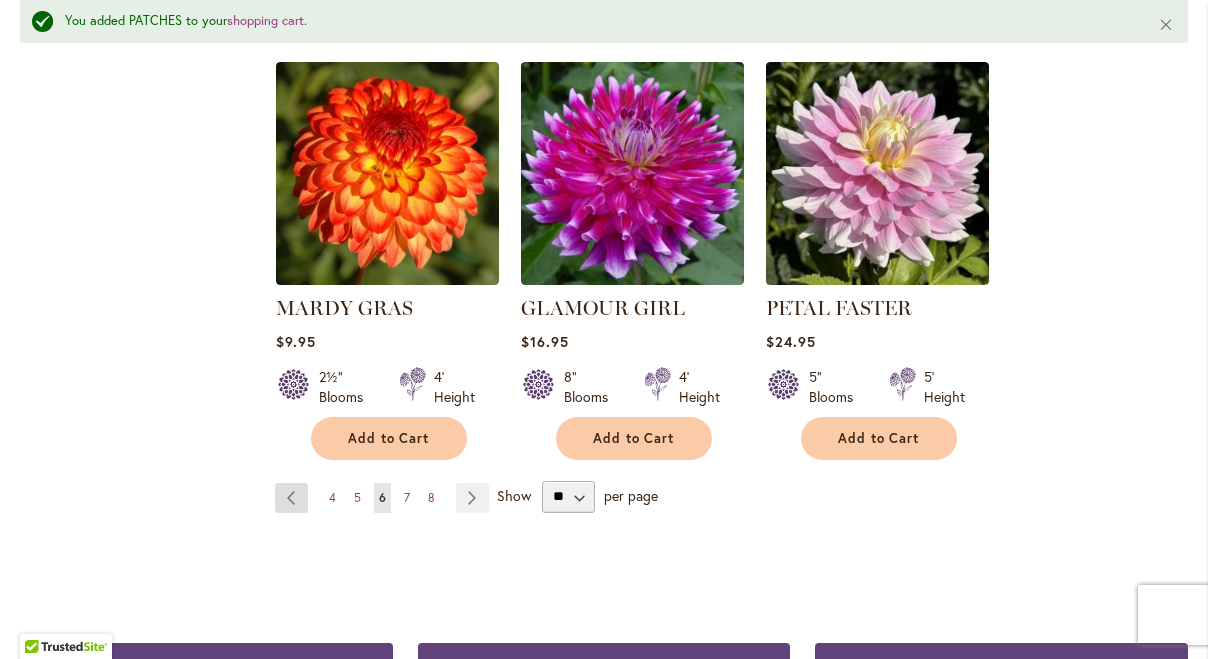 click on "Page
Previous" at bounding box center (291, 498) 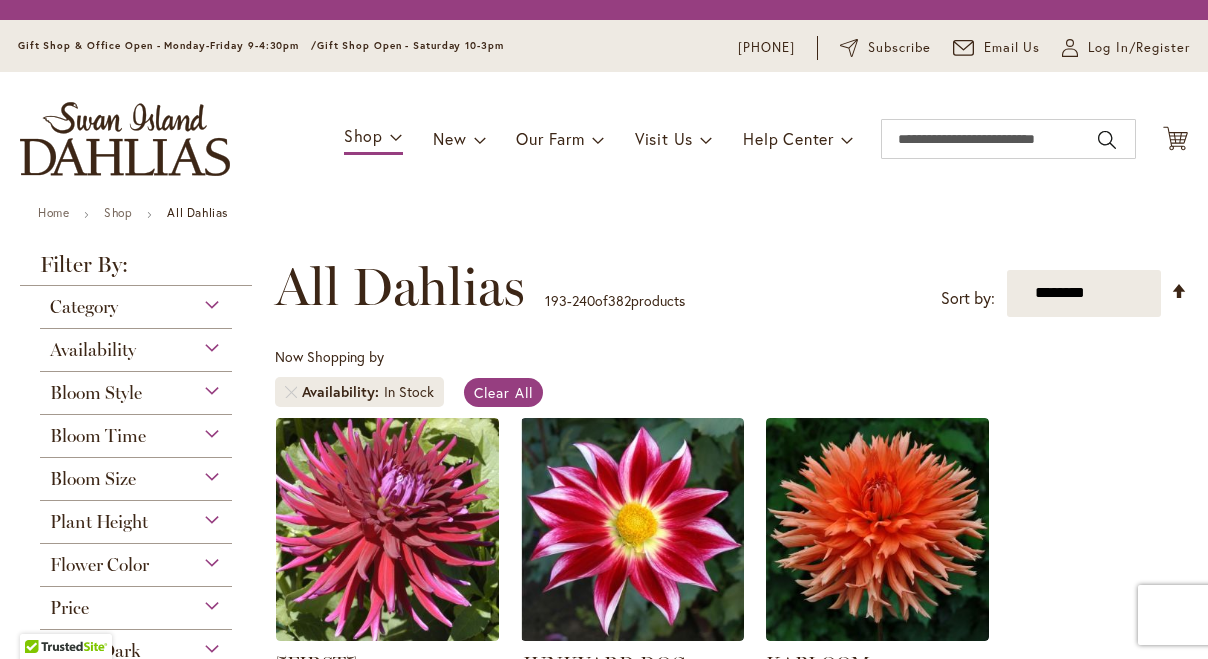 scroll, scrollTop: 0, scrollLeft: 0, axis: both 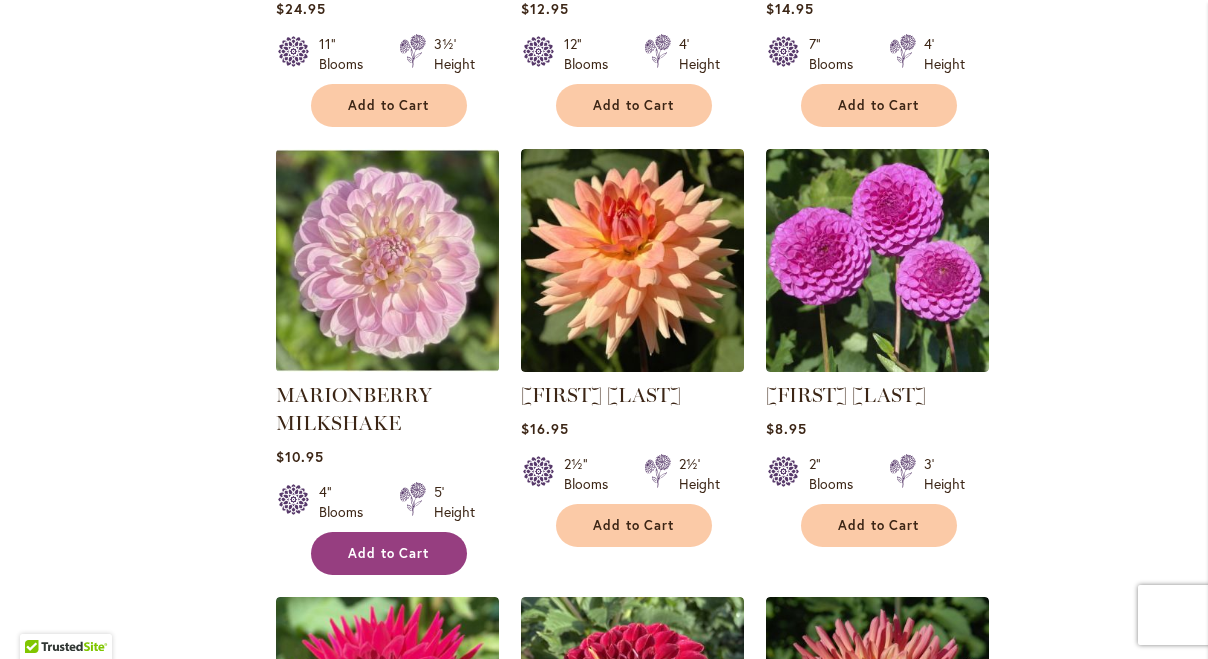 type on "**********" 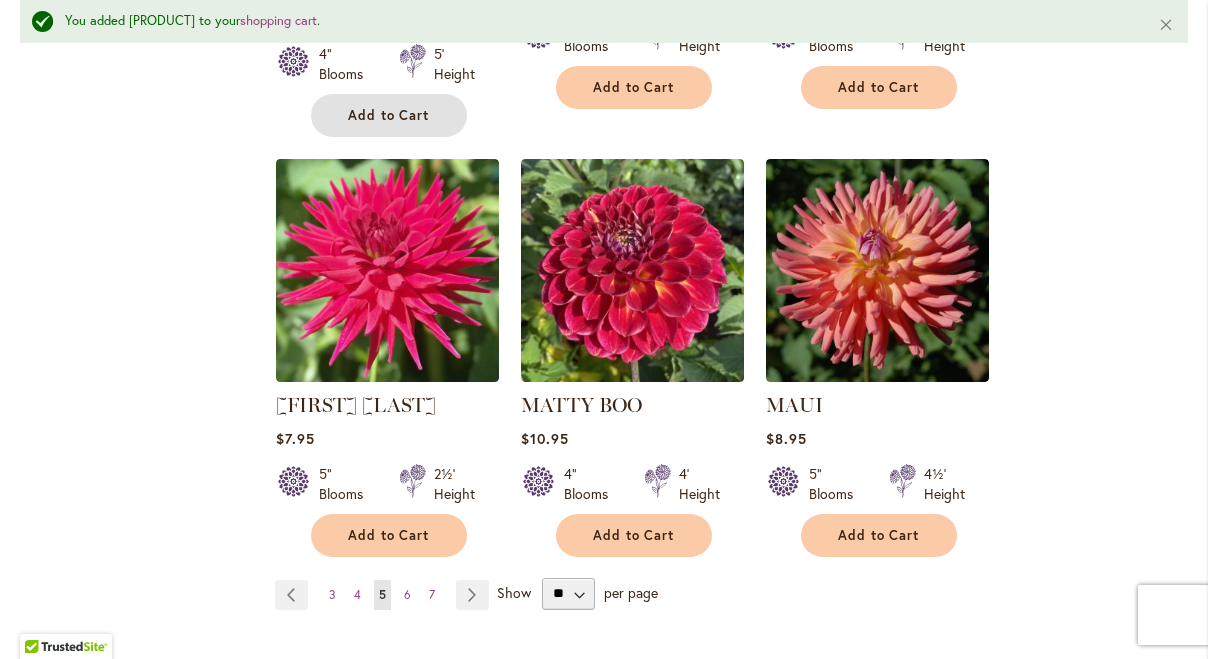 scroll, scrollTop: 6717, scrollLeft: 0, axis: vertical 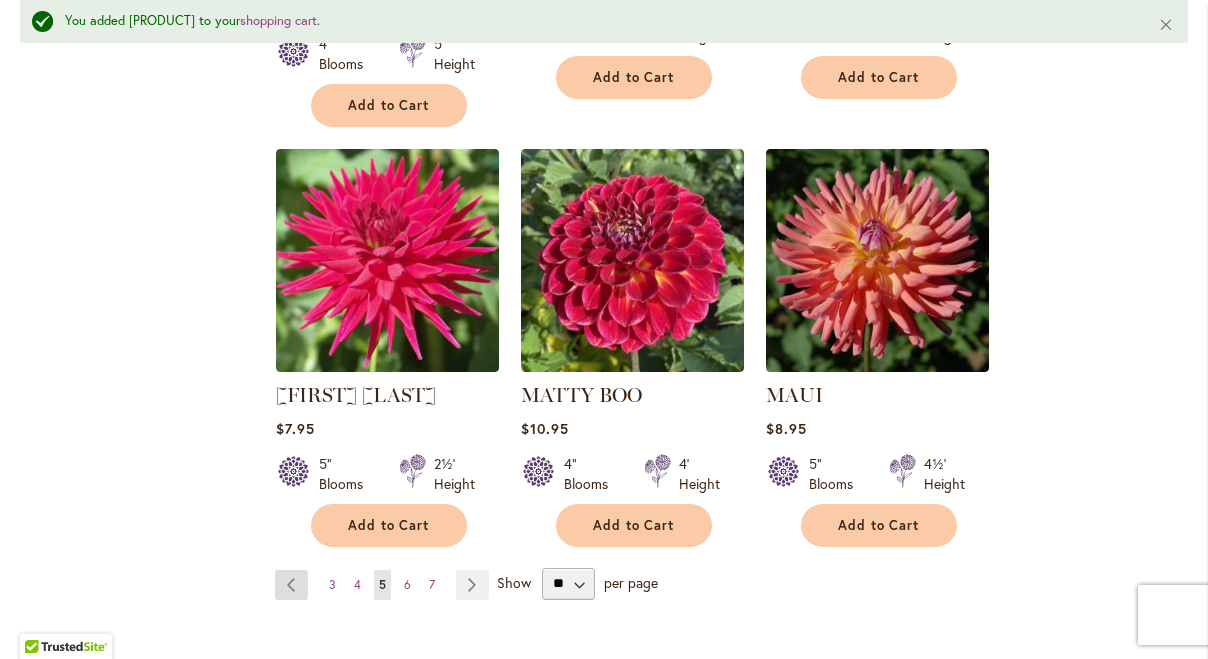 click on "Page
Previous" at bounding box center (291, 585) 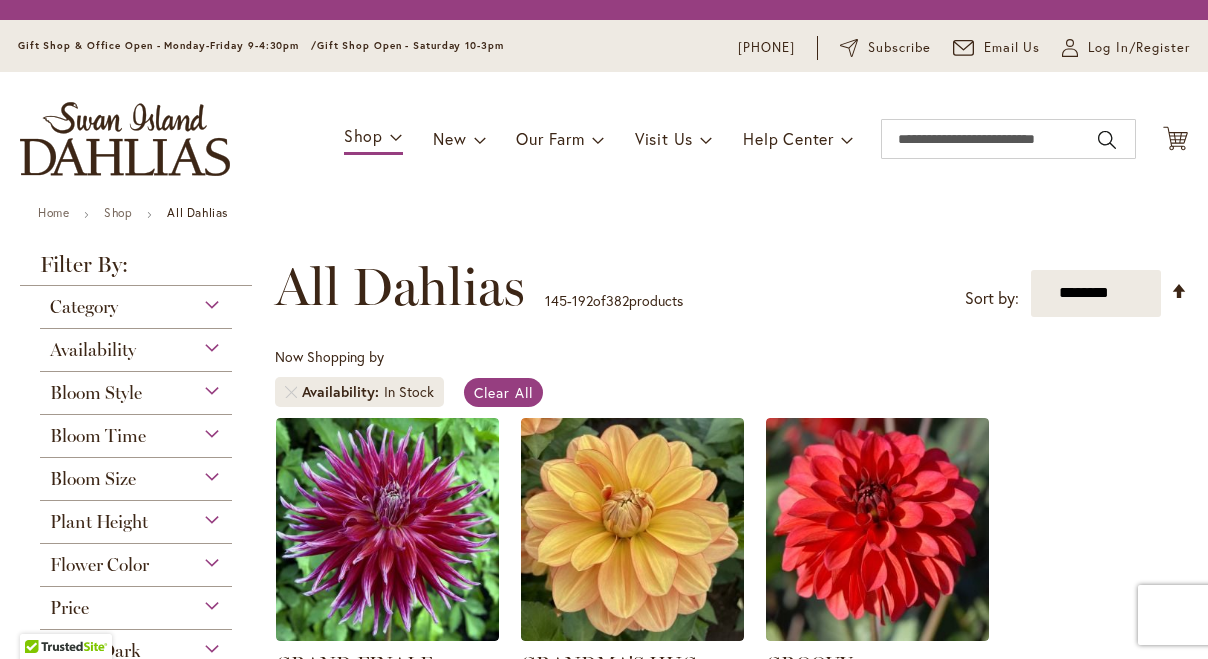 scroll, scrollTop: 0, scrollLeft: 0, axis: both 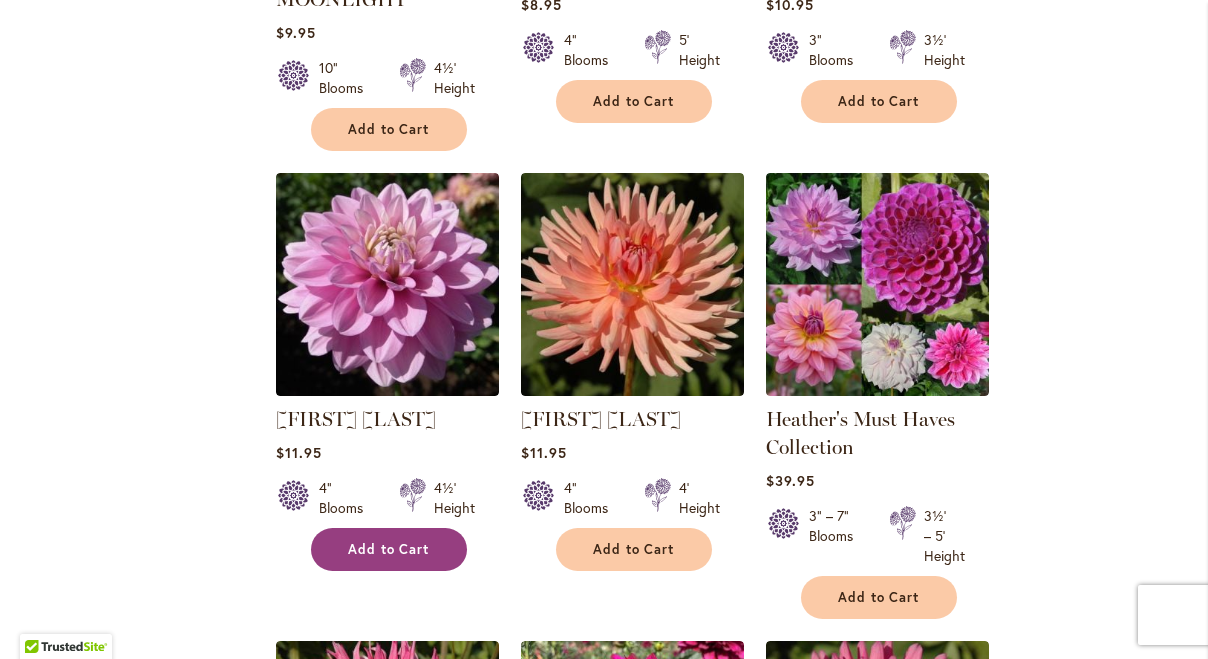 type on "**********" 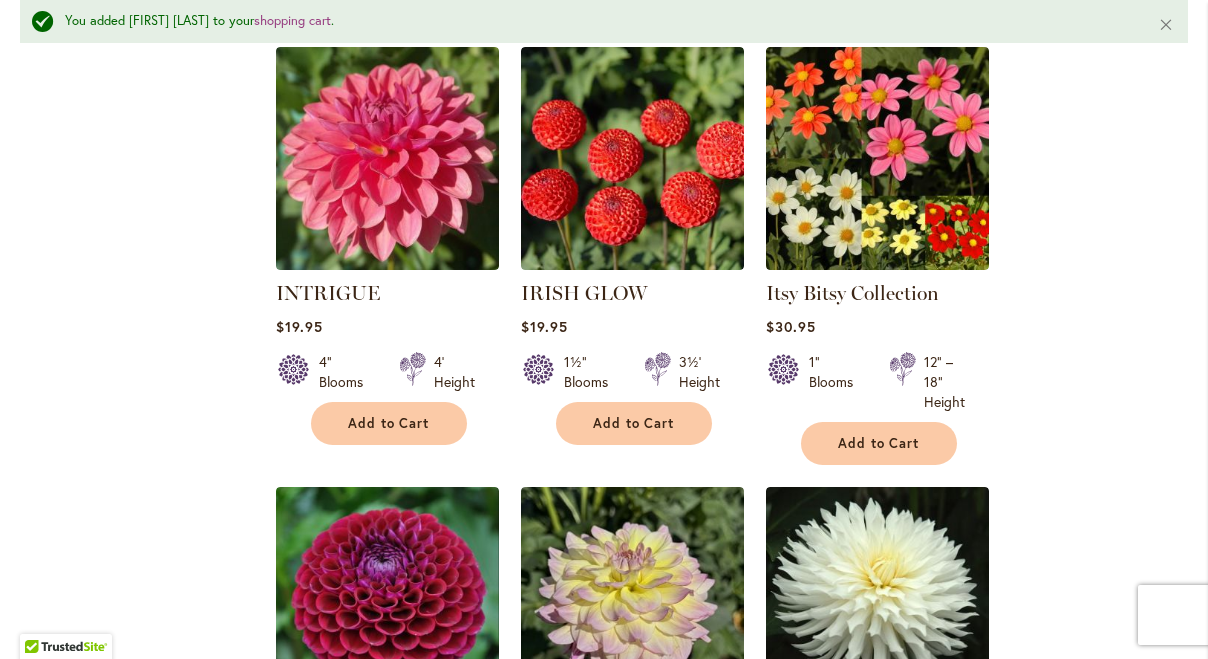 scroll, scrollTop: 5599, scrollLeft: 0, axis: vertical 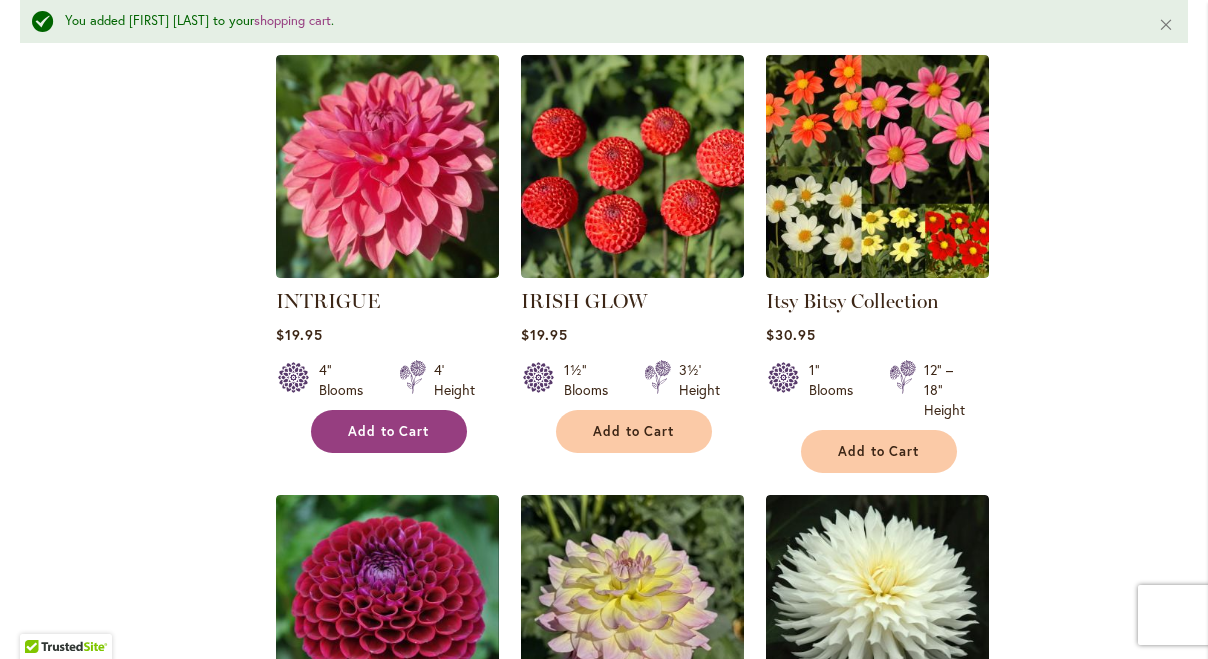 click on "Add to Cart" at bounding box center [389, 431] 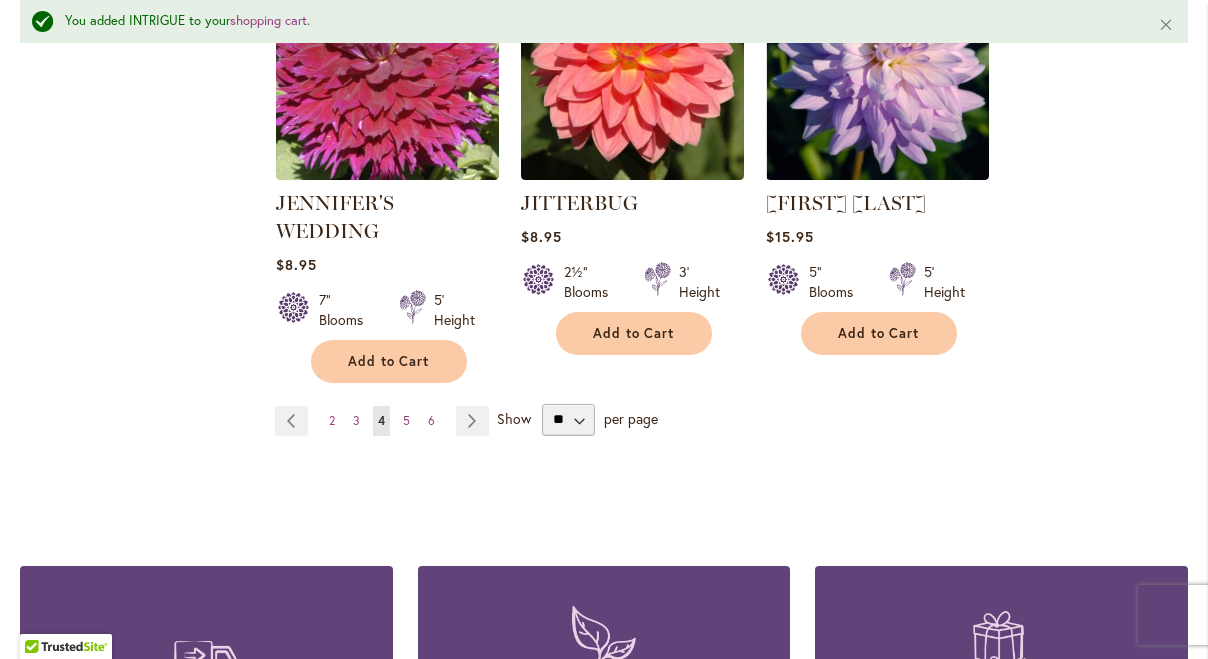 scroll, scrollTop: 6993, scrollLeft: 0, axis: vertical 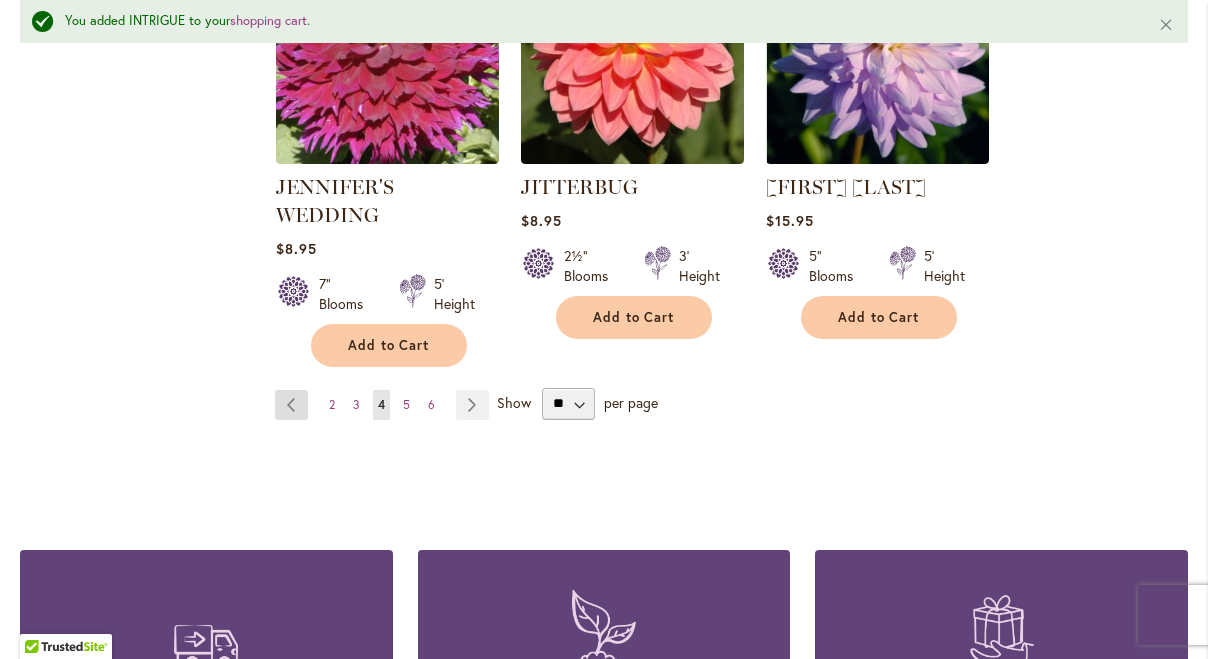 click on "Page
Previous" at bounding box center (291, 405) 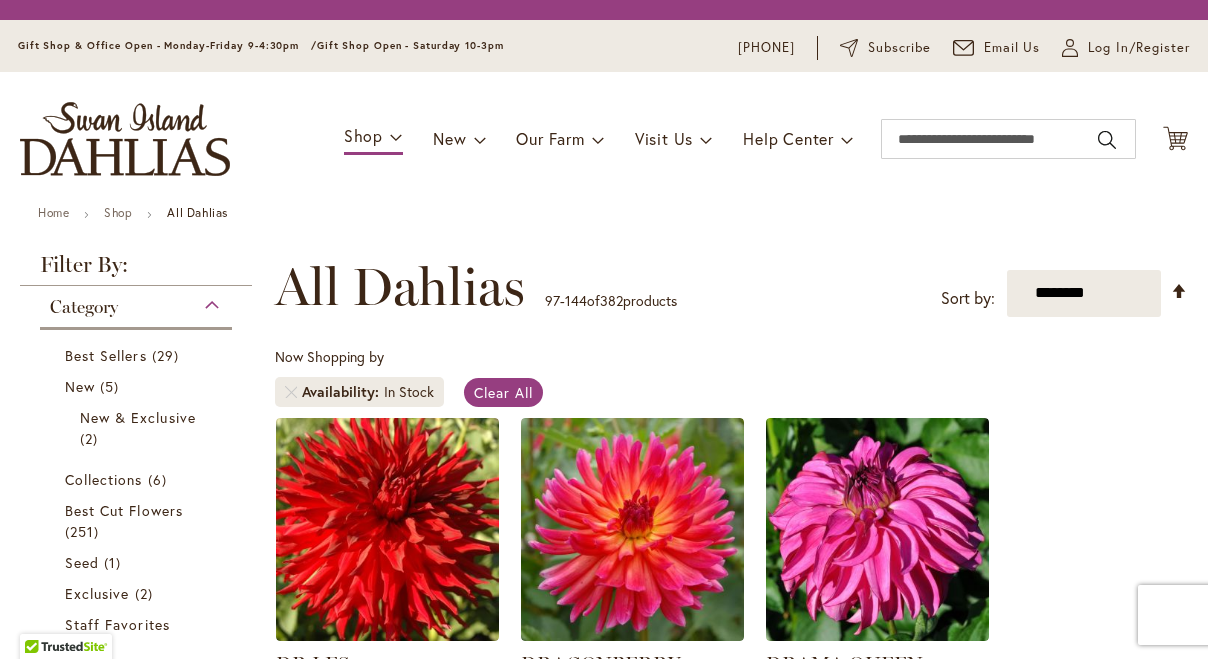 scroll, scrollTop: 0, scrollLeft: 0, axis: both 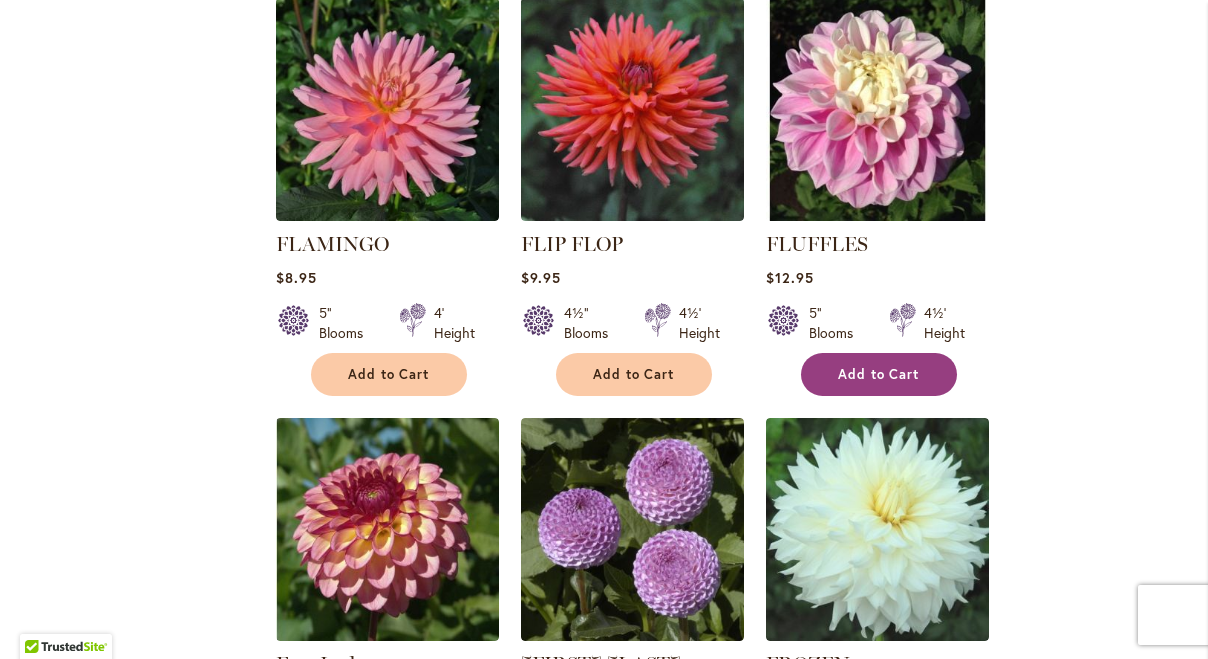 type on "**********" 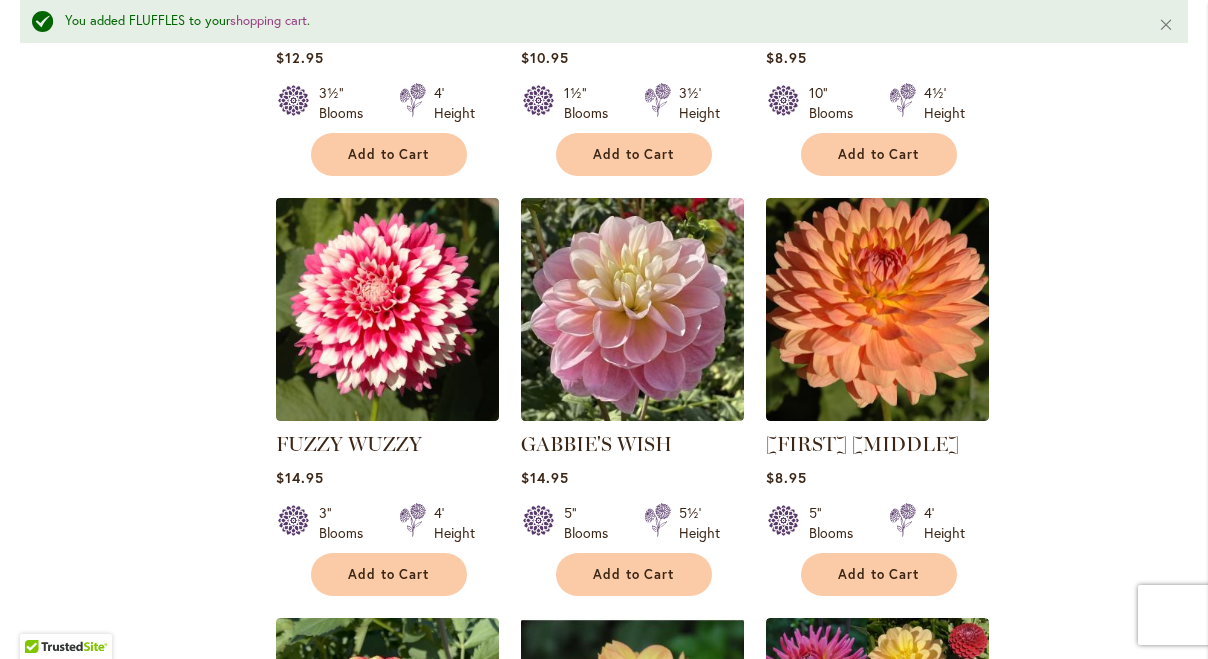 scroll, scrollTop: 4627, scrollLeft: 0, axis: vertical 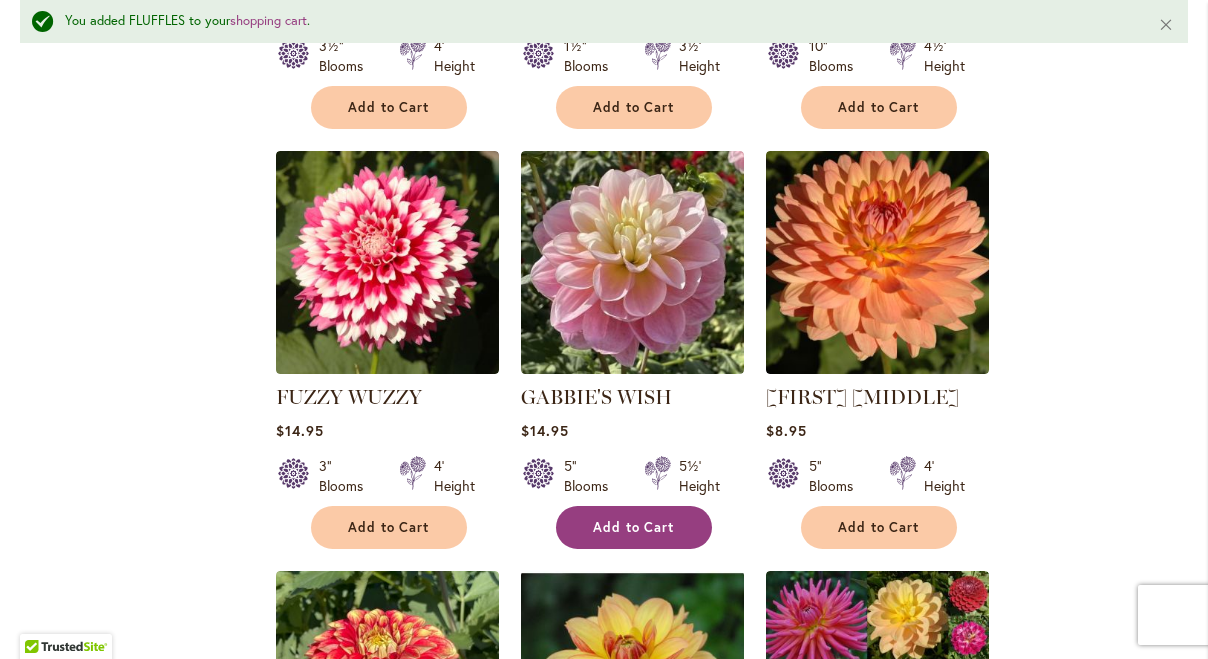 click on "Add to Cart" at bounding box center (634, 527) 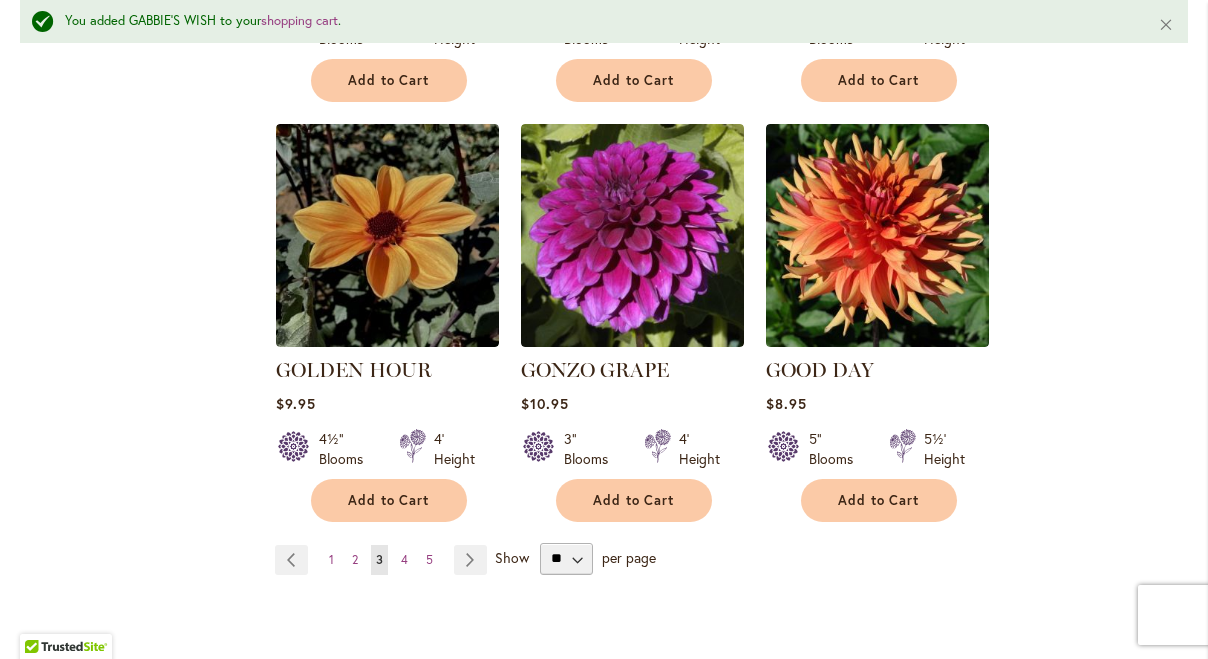 scroll, scrollTop: 6788, scrollLeft: 0, axis: vertical 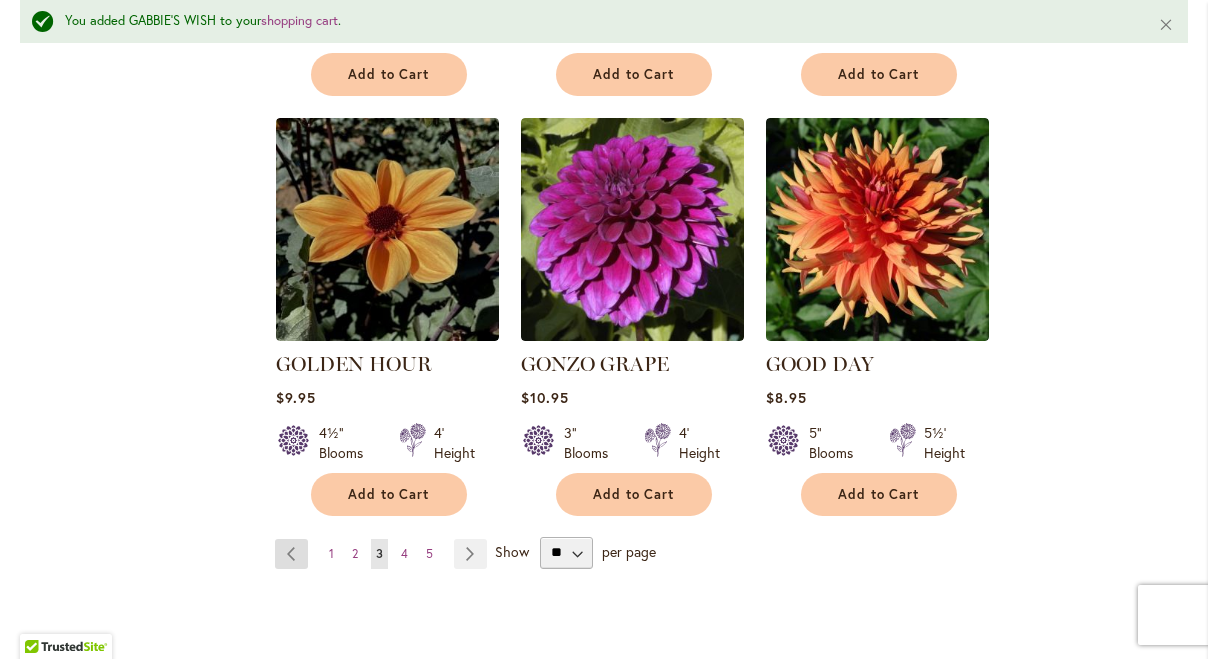 click on "Page
Previous" at bounding box center [291, 554] 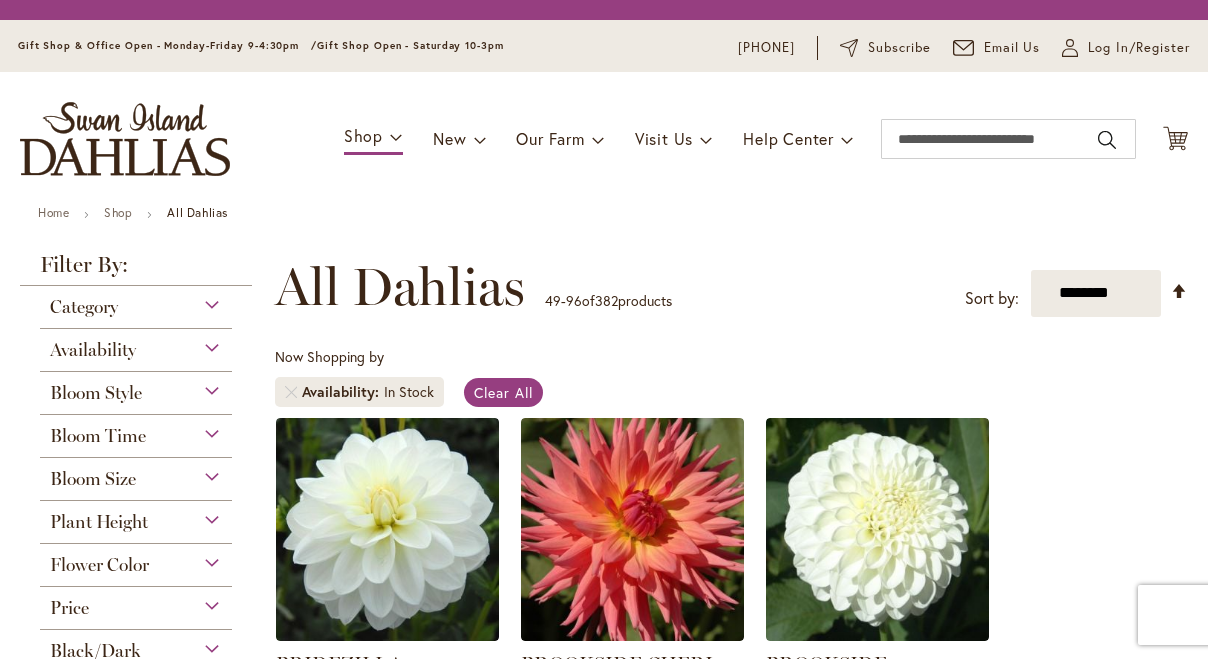scroll, scrollTop: 0, scrollLeft: 0, axis: both 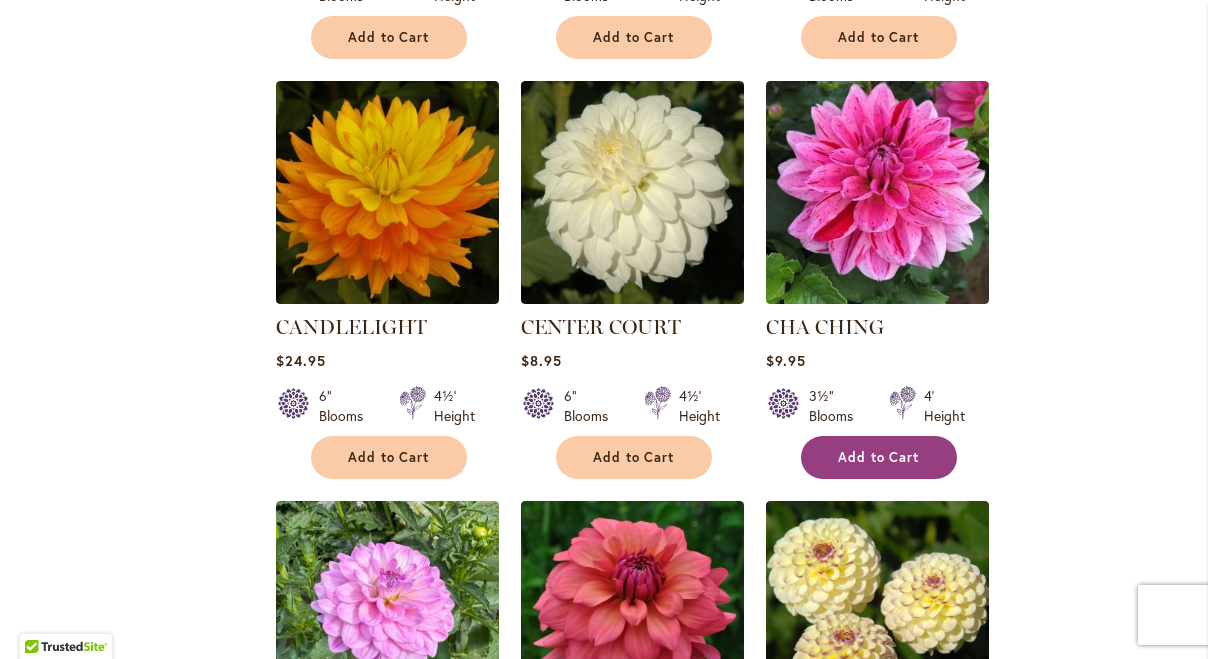 type on "**********" 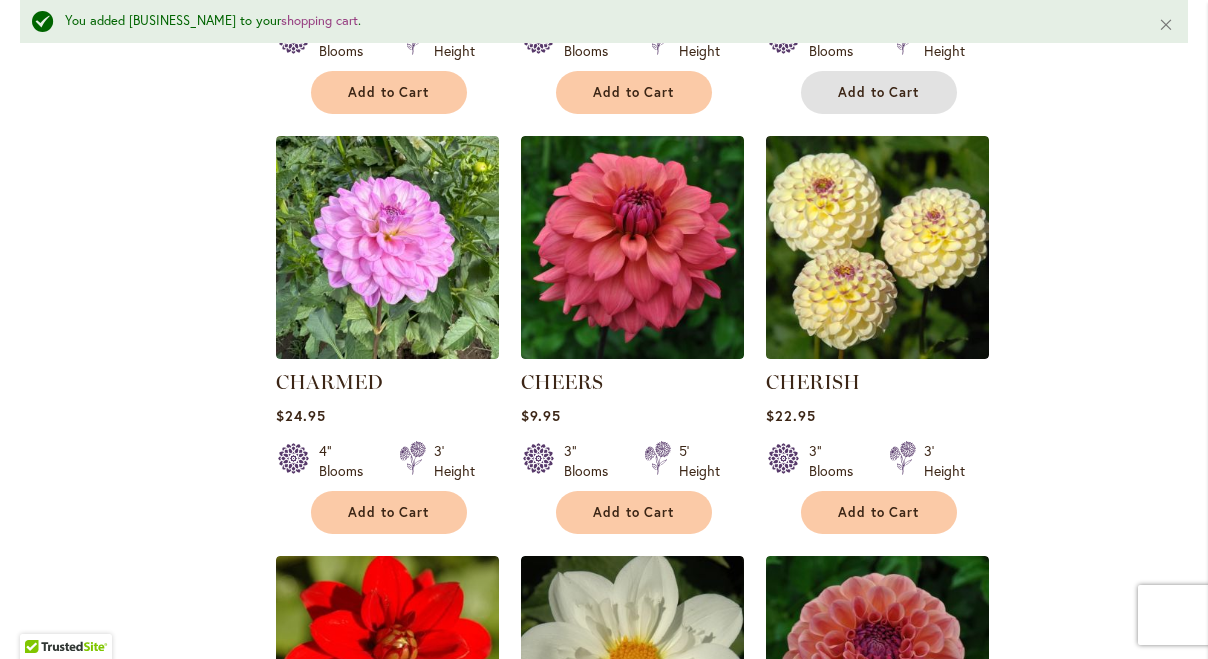 scroll, scrollTop: 2091, scrollLeft: 0, axis: vertical 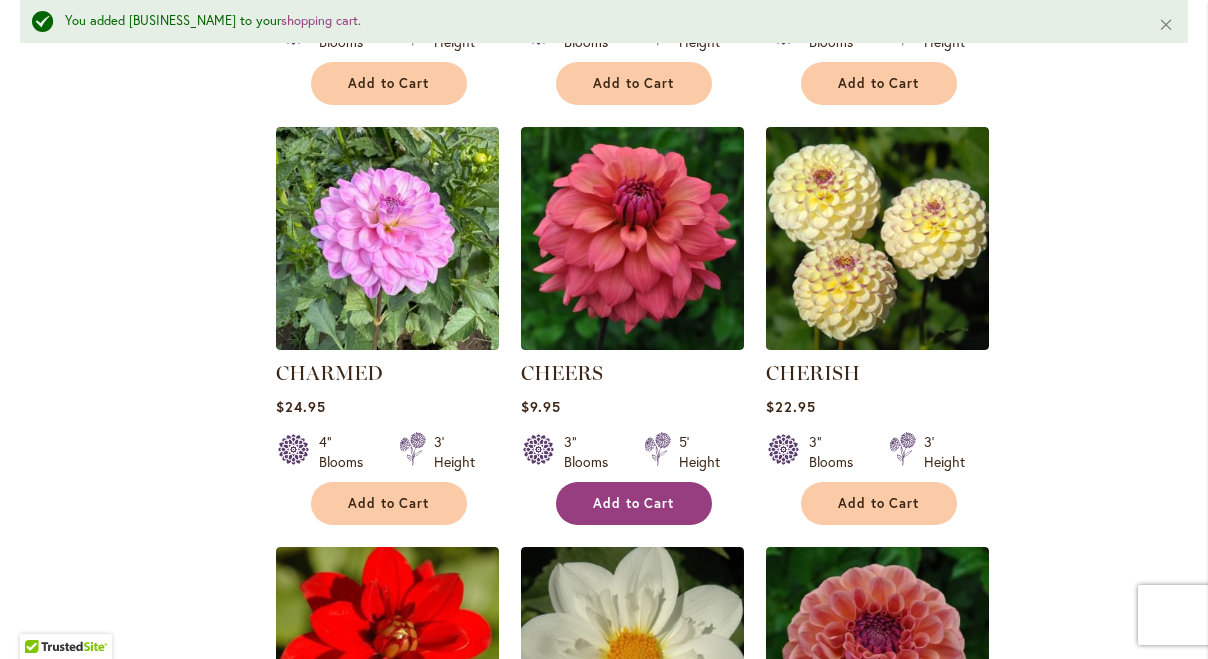 click on "Add to Cart" at bounding box center (634, 503) 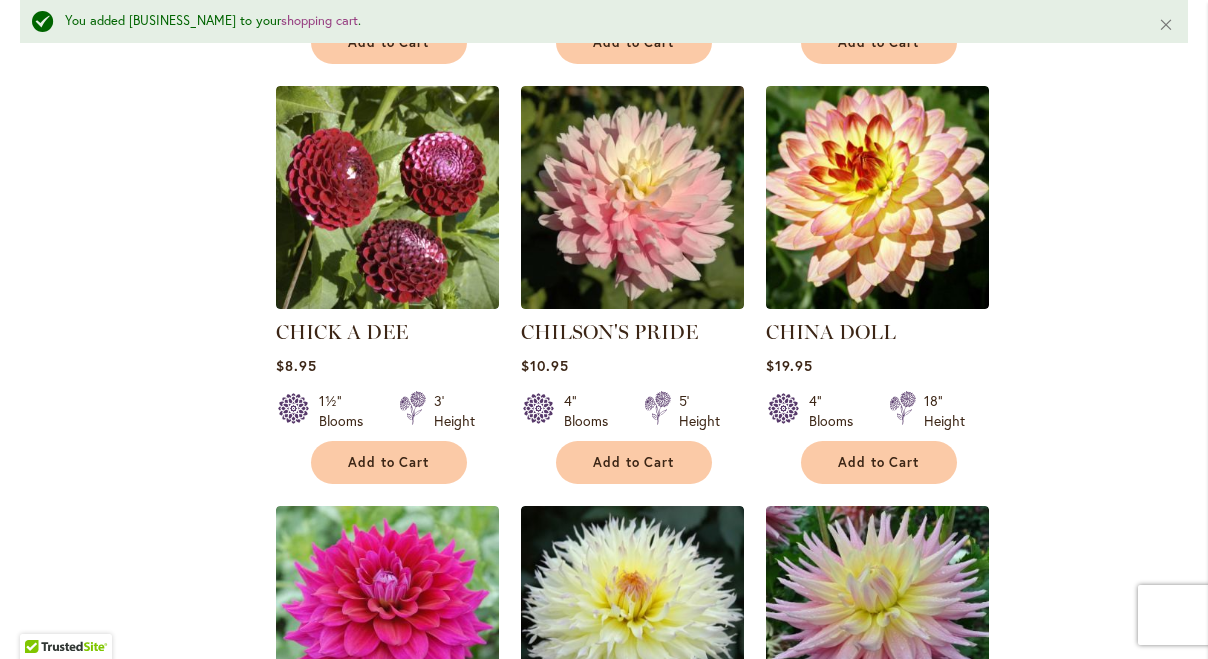 scroll, scrollTop: 2973, scrollLeft: 0, axis: vertical 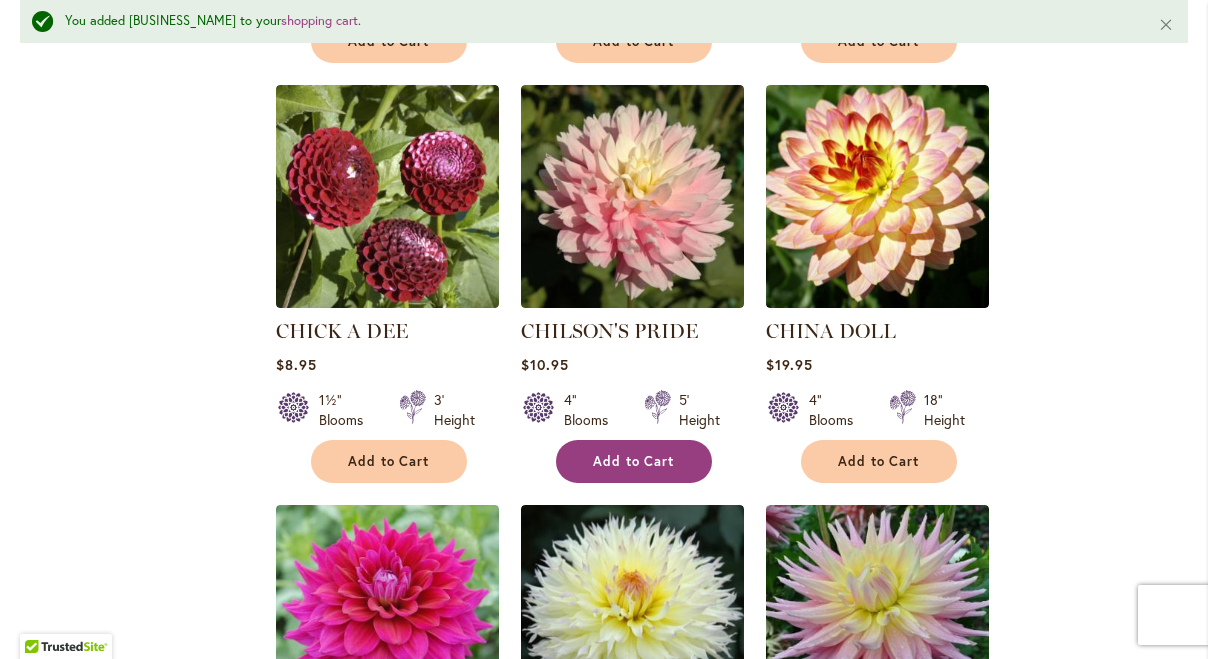 click on "Add to Cart" at bounding box center (634, 461) 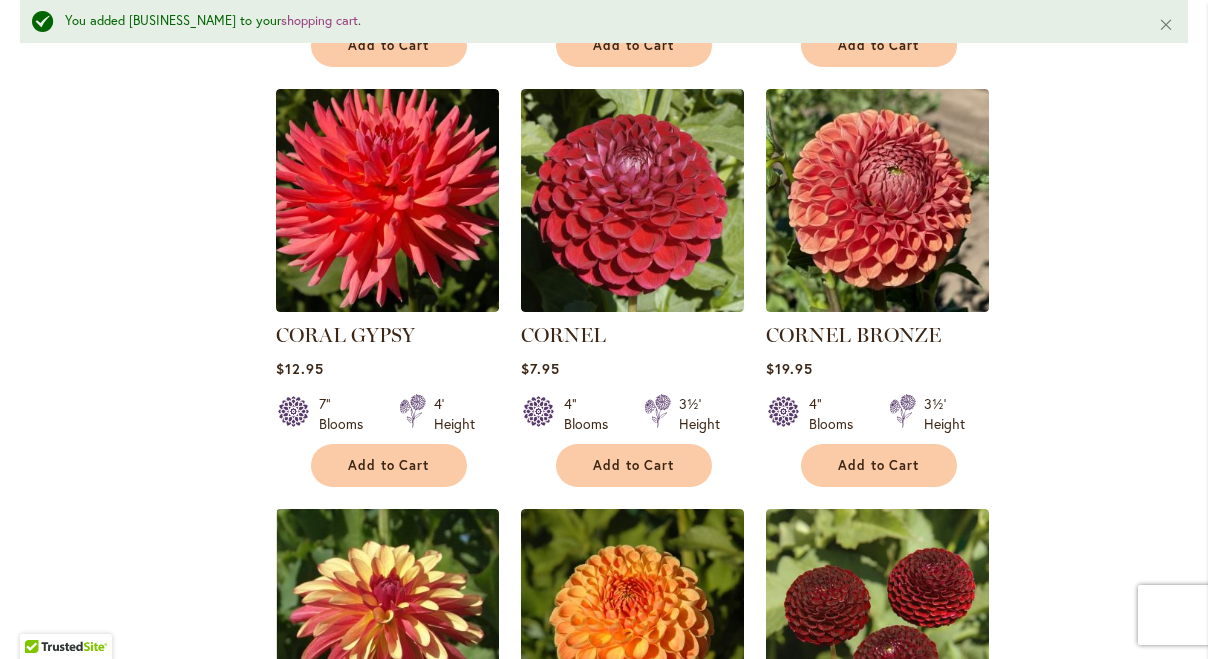 scroll, scrollTop: 4221, scrollLeft: 0, axis: vertical 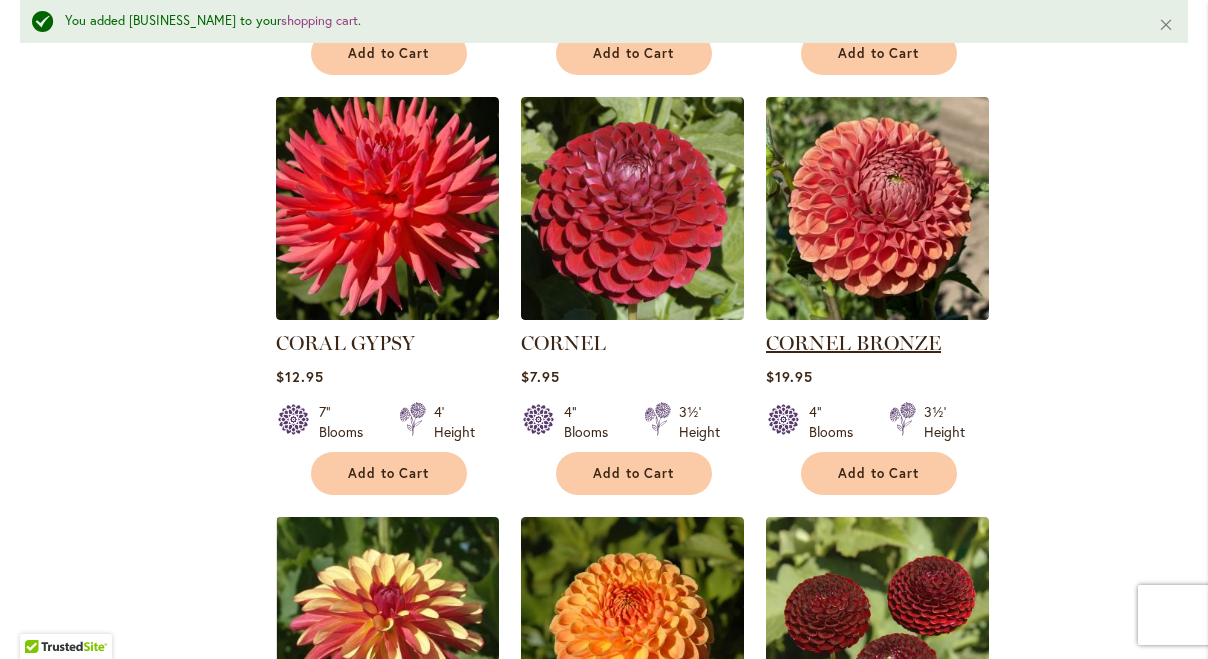 click on "CORNEL BRONZE" at bounding box center [853, 343] 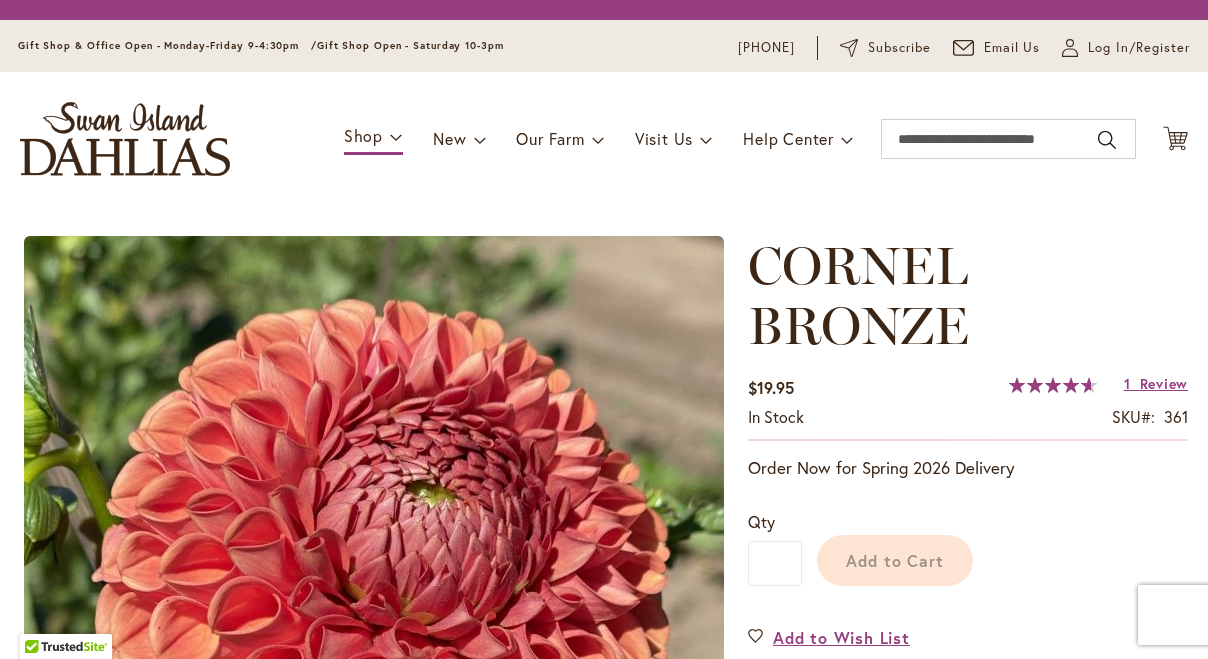 scroll, scrollTop: 0, scrollLeft: 0, axis: both 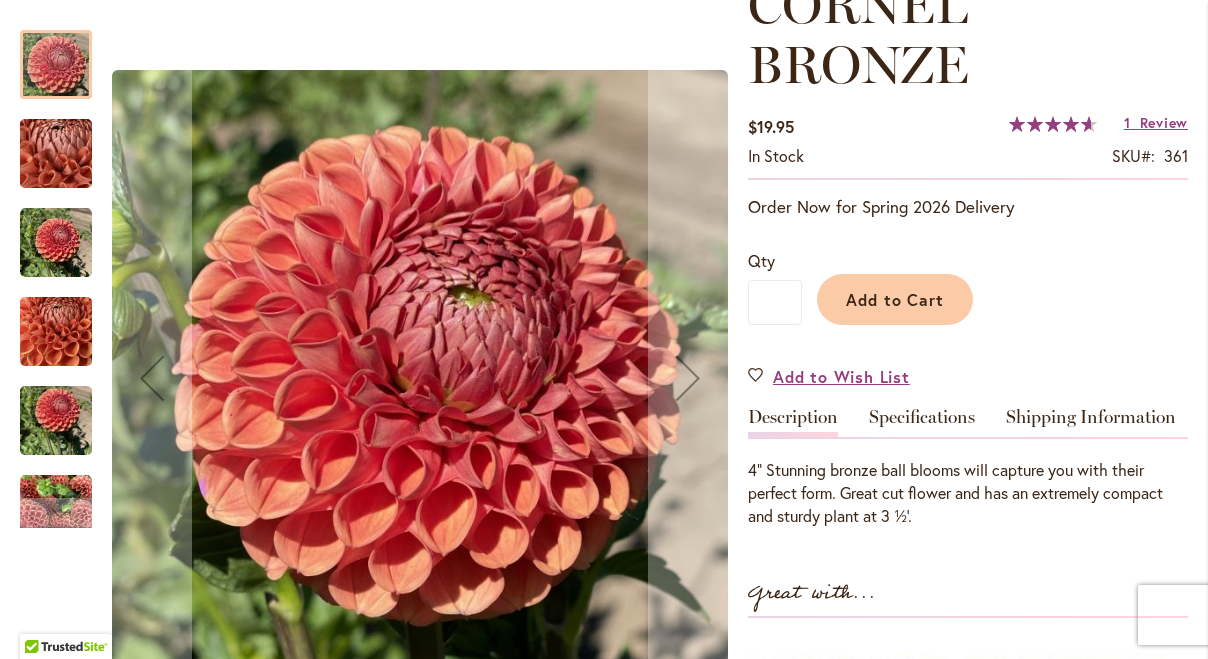 type on "**********" 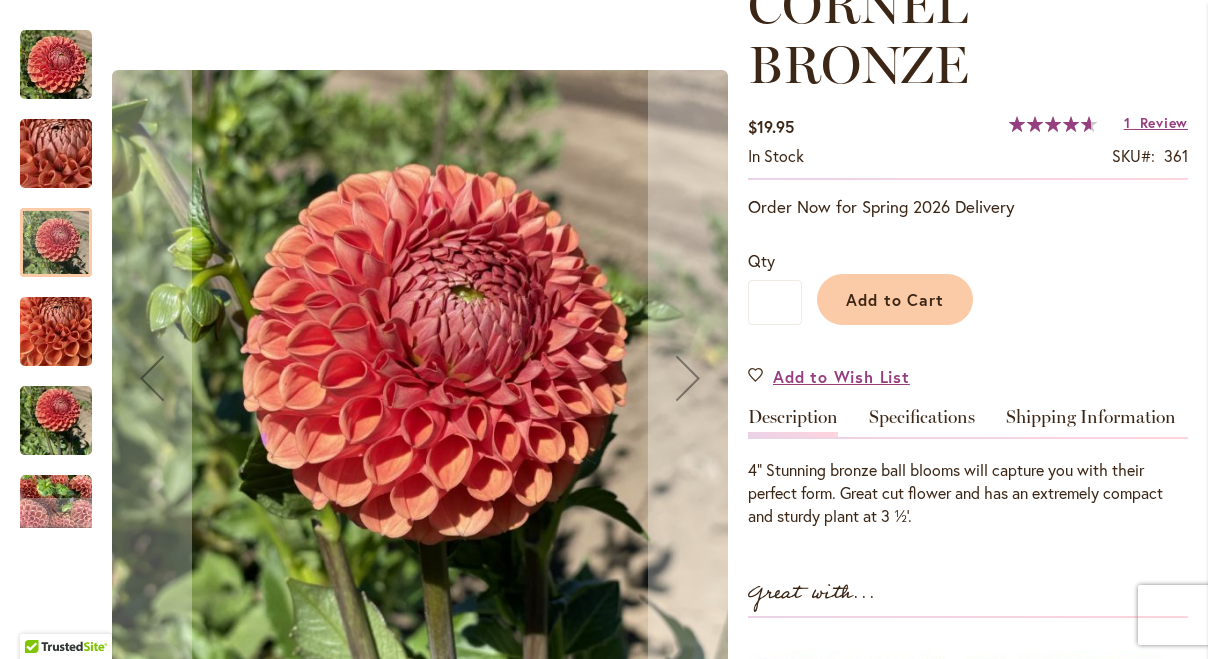 click at bounding box center (56, 332) 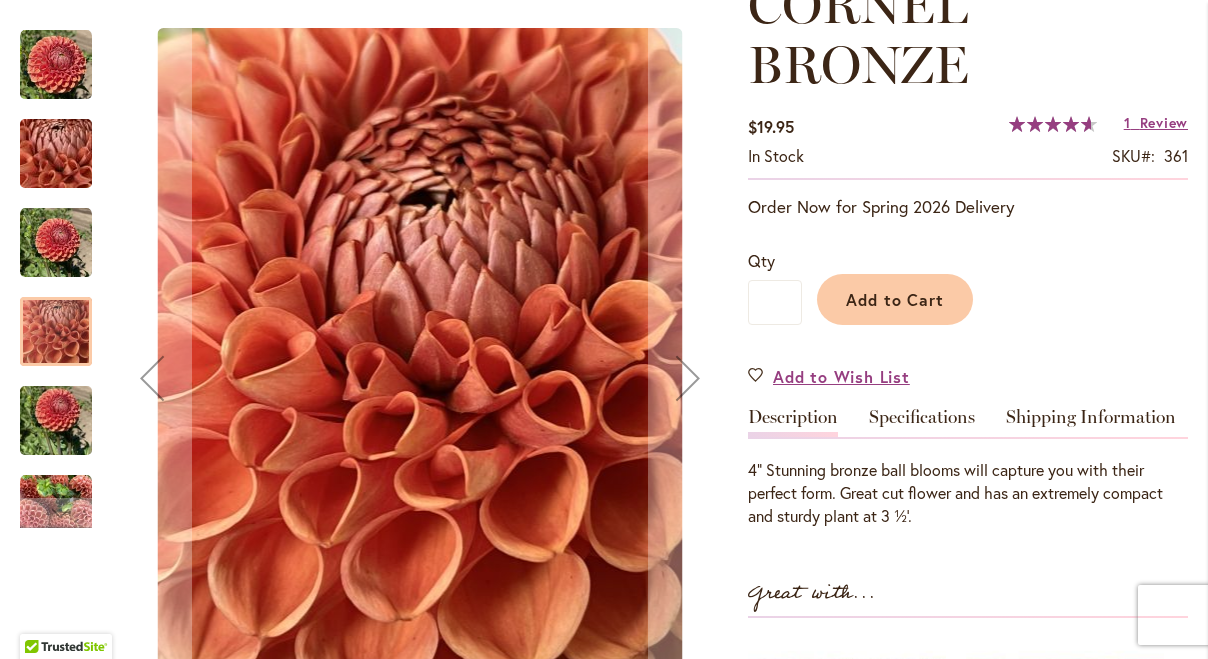 click at bounding box center (56, 421) 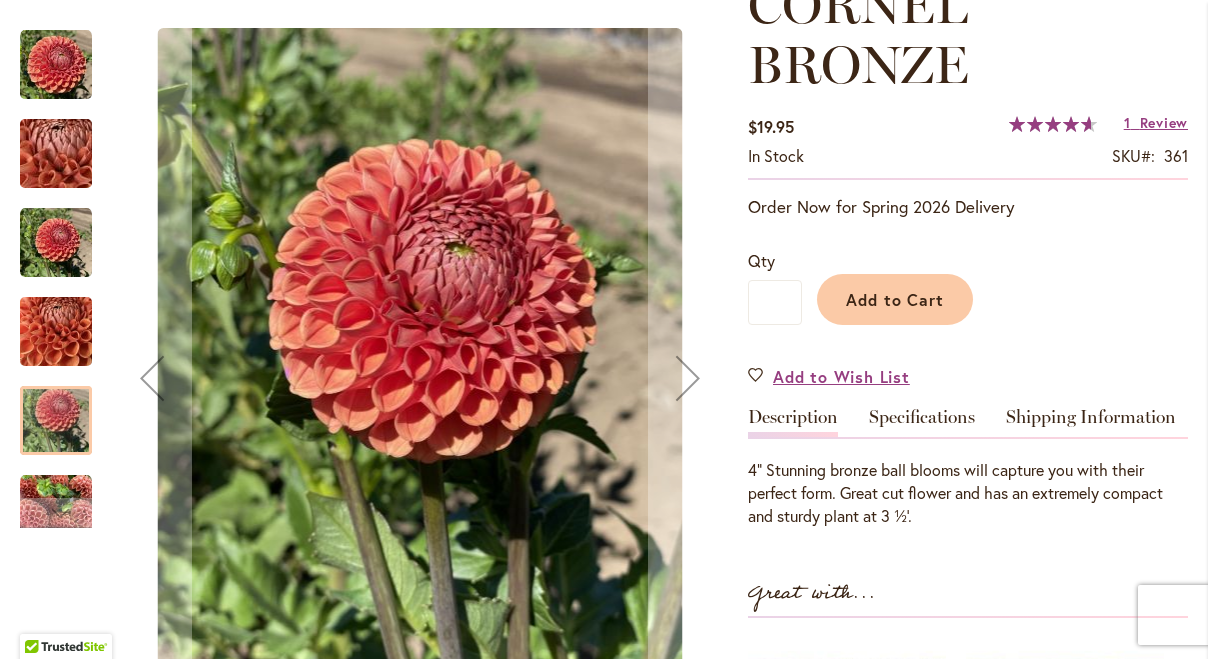 click at bounding box center (56, 510) 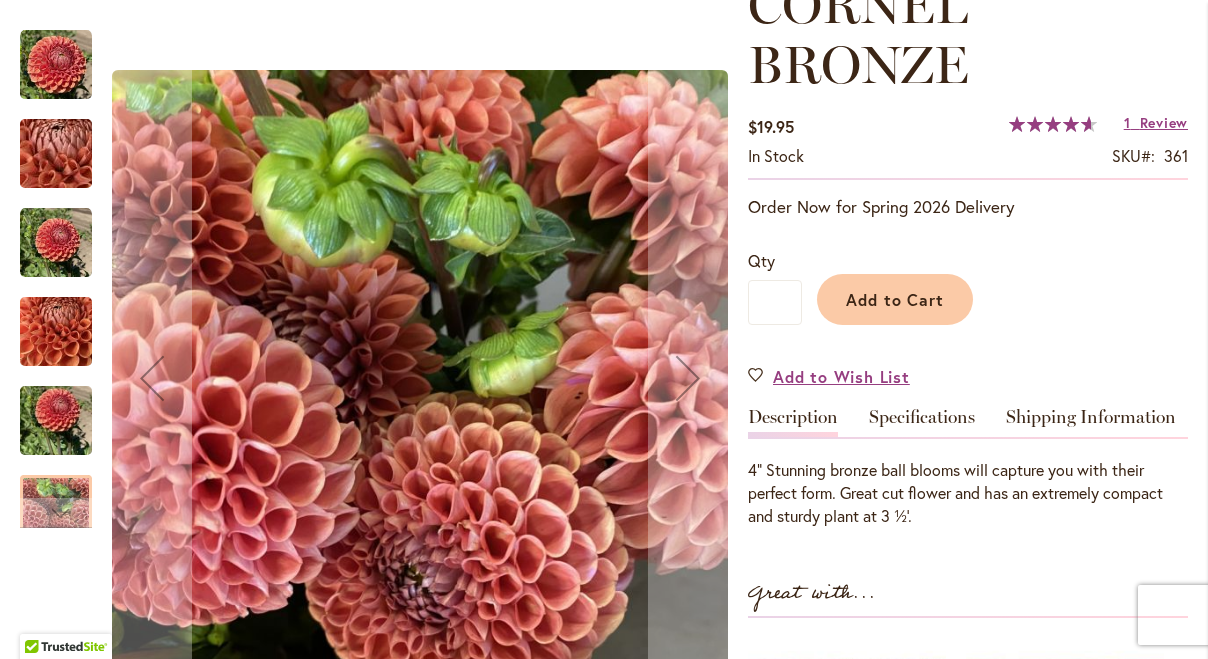 click at bounding box center [56, 65] 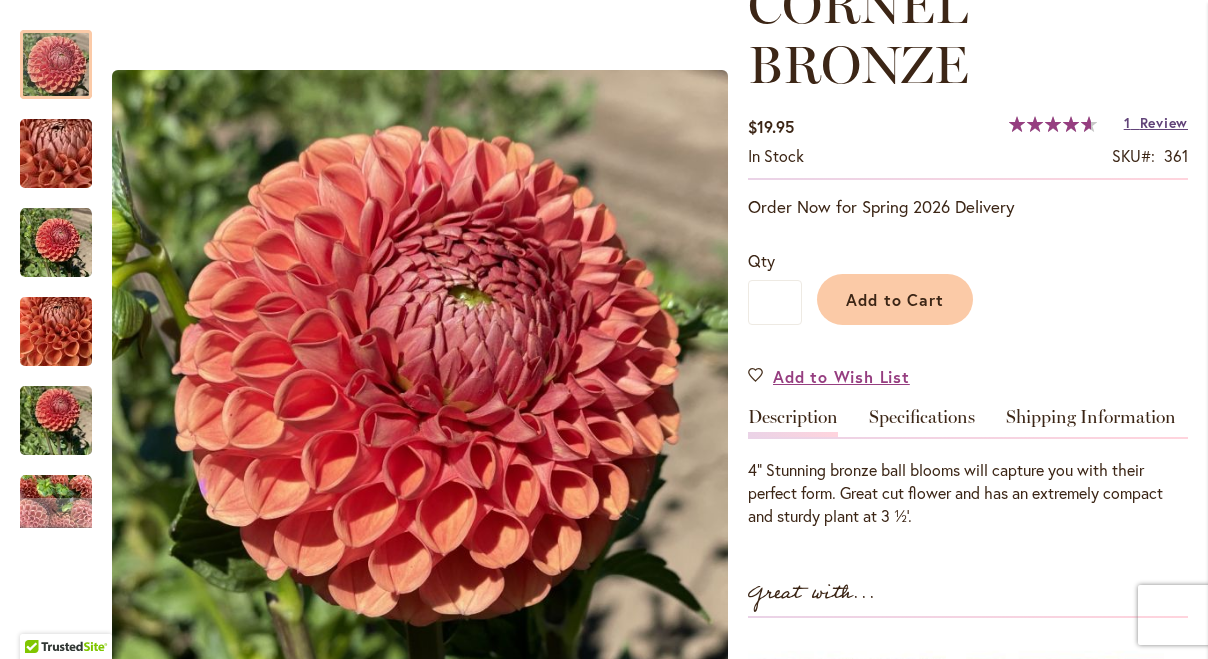 click on "Review" at bounding box center [1164, 122] 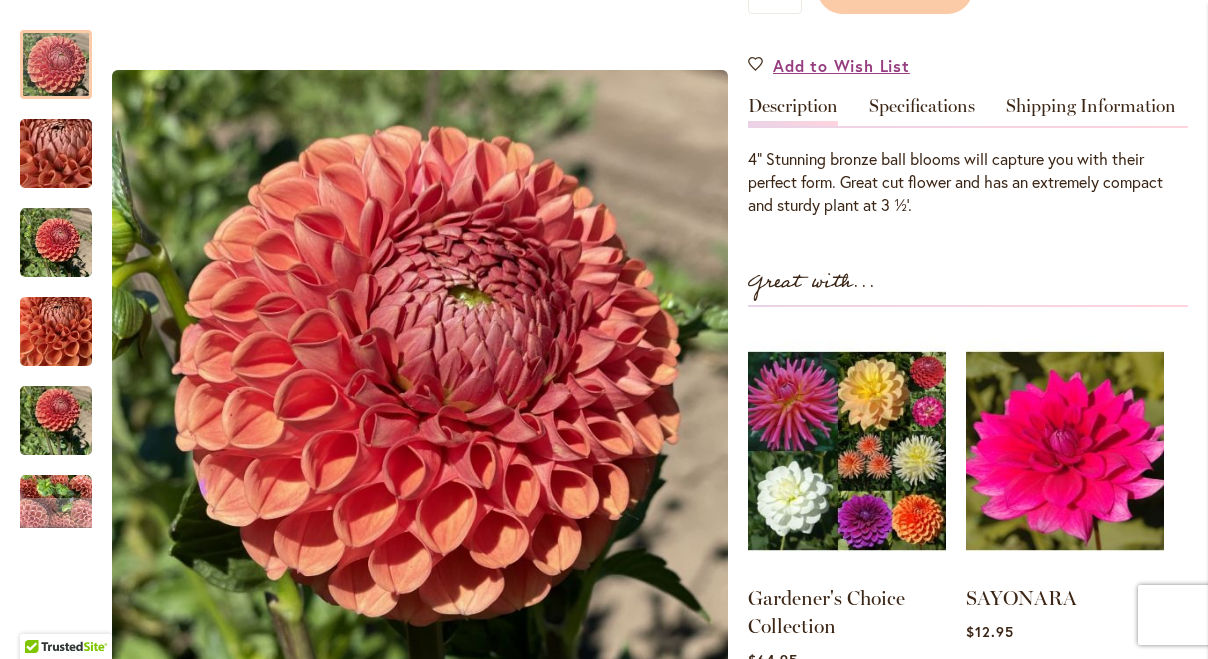 scroll, scrollTop: 633, scrollLeft: 0, axis: vertical 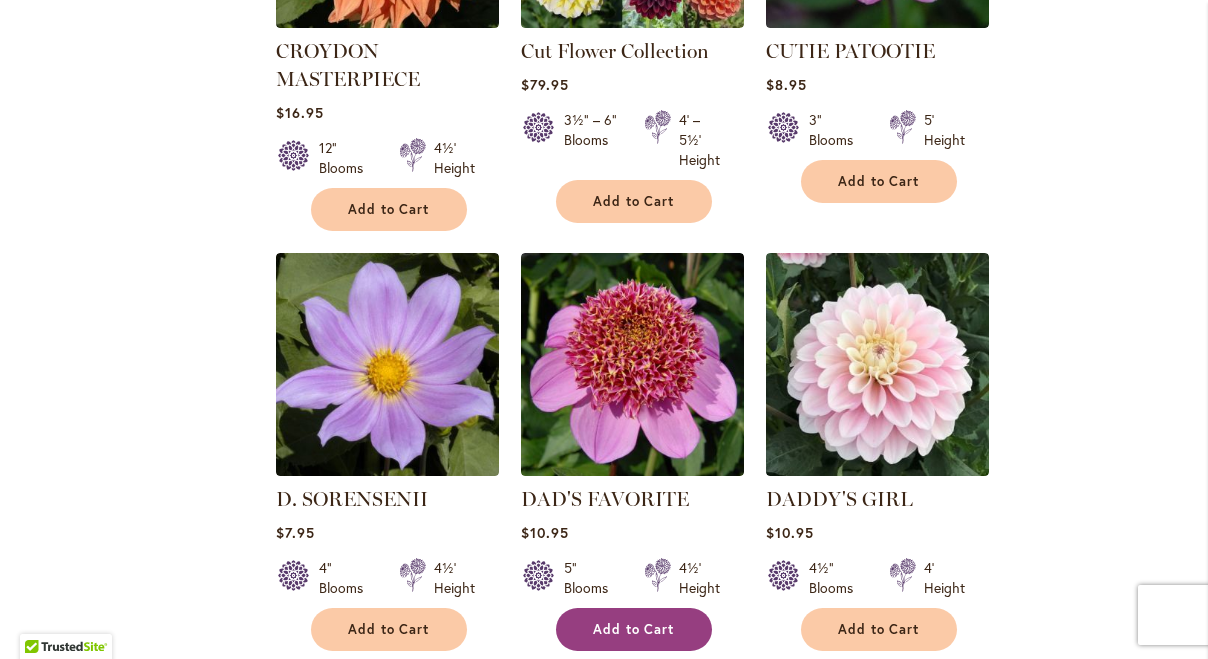 type on "**********" 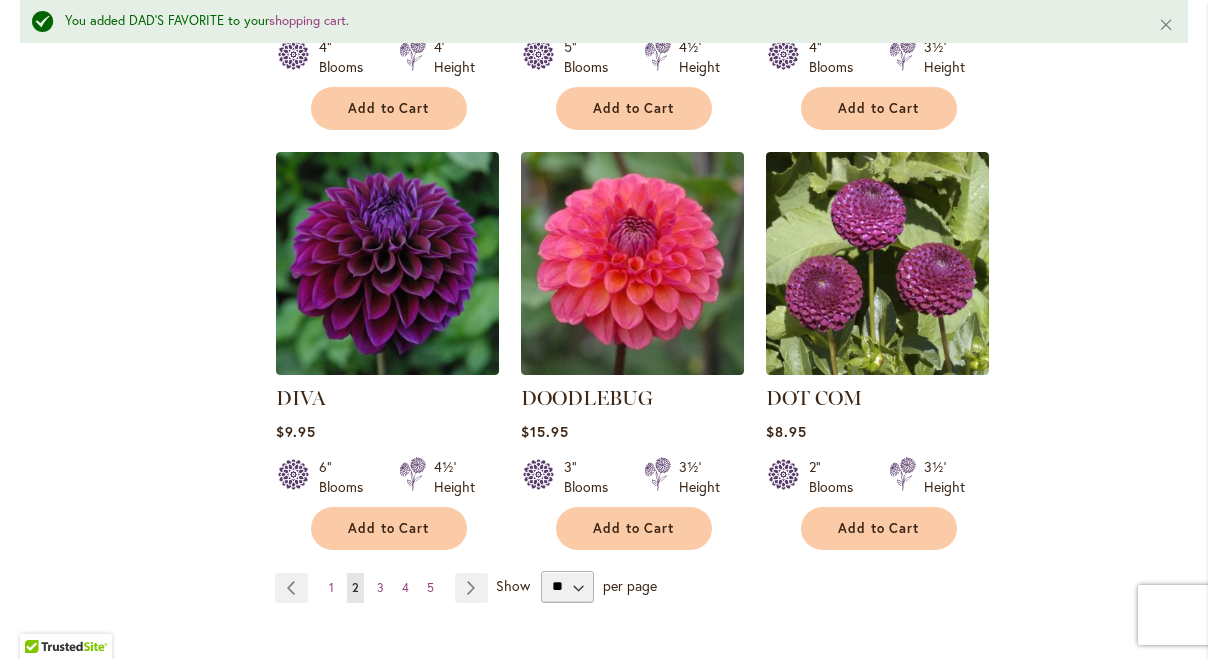 scroll, scrollTop: 6720, scrollLeft: 0, axis: vertical 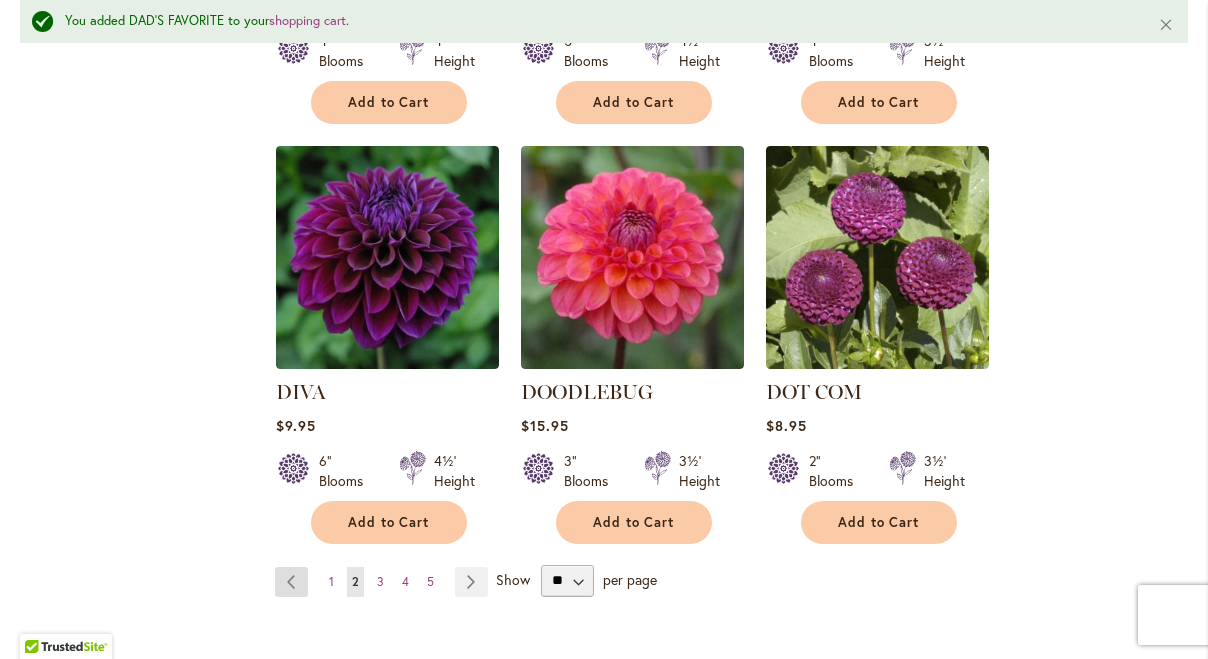 click on "Page
Previous" at bounding box center [291, 582] 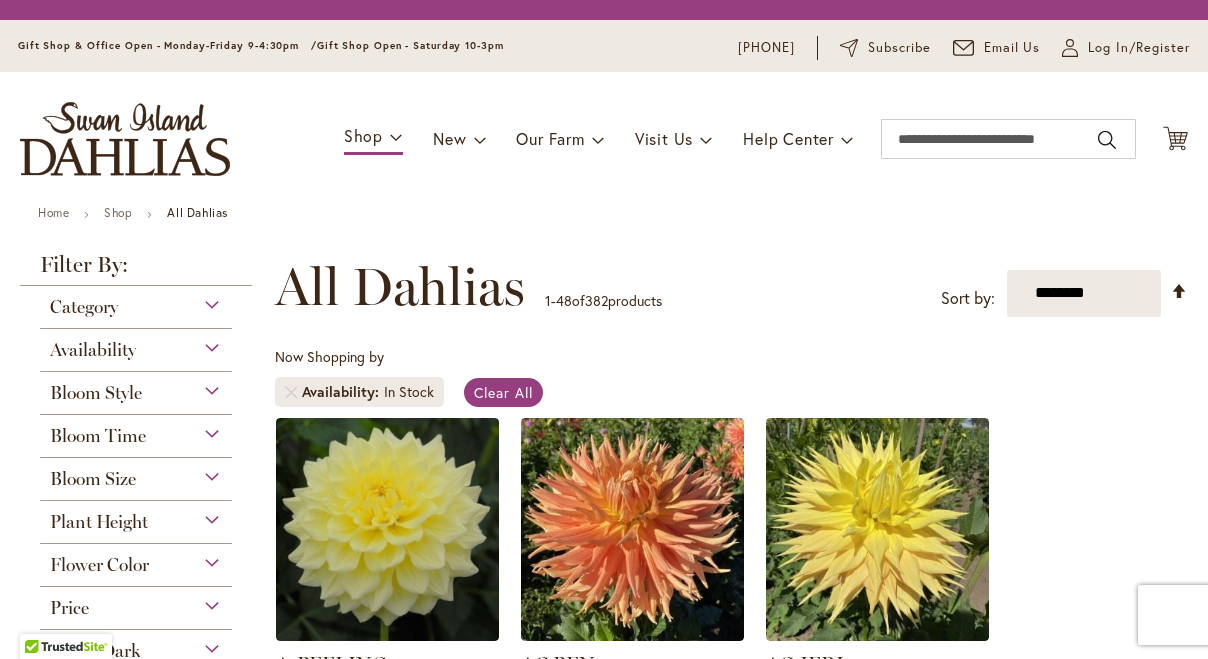 scroll, scrollTop: 0, scrollLeft: 0, axis: both 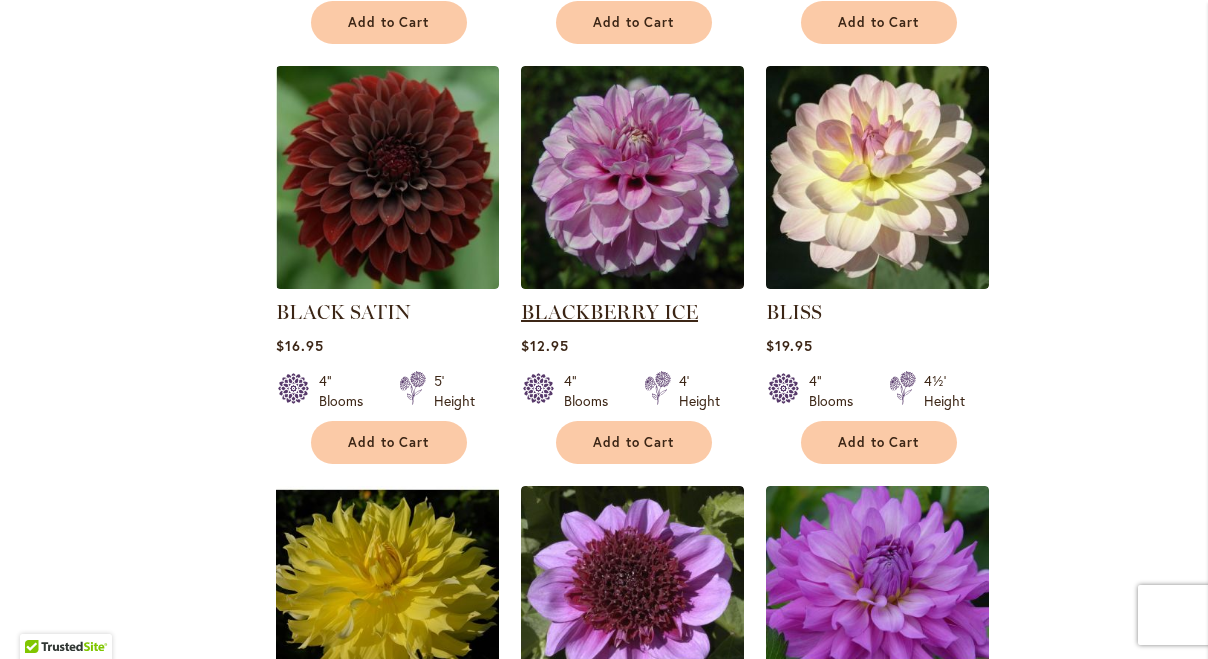 type on "**********" 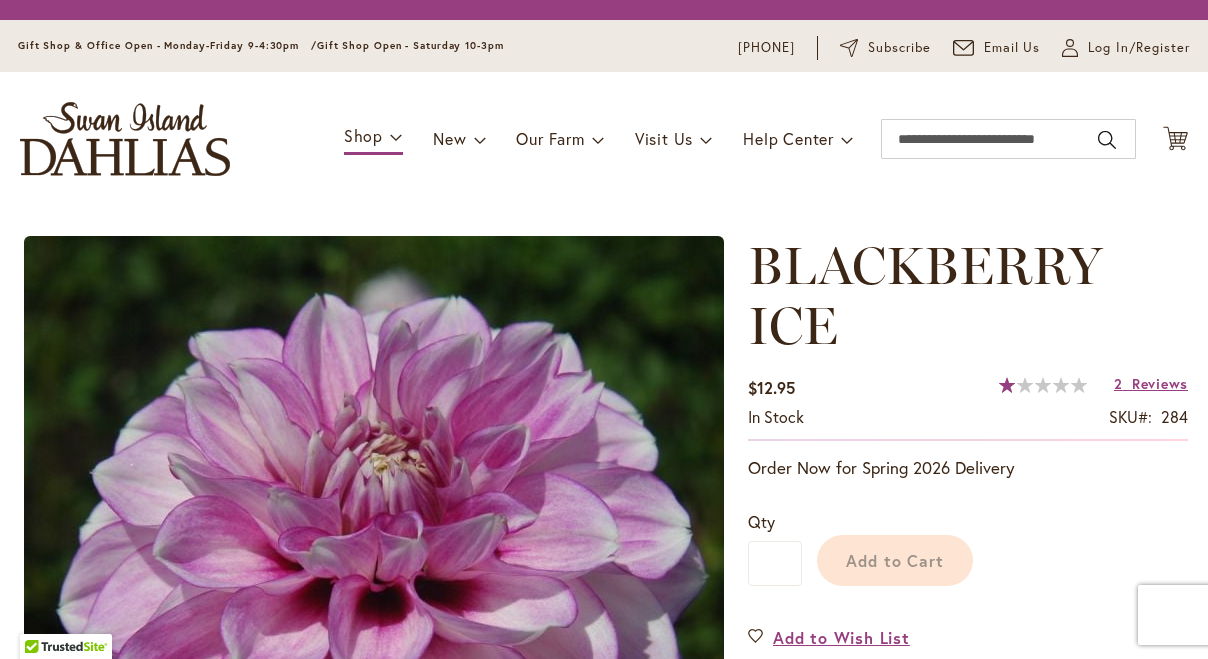 scroll, scrollTop: 0, scrollLeft: 0, axis: both 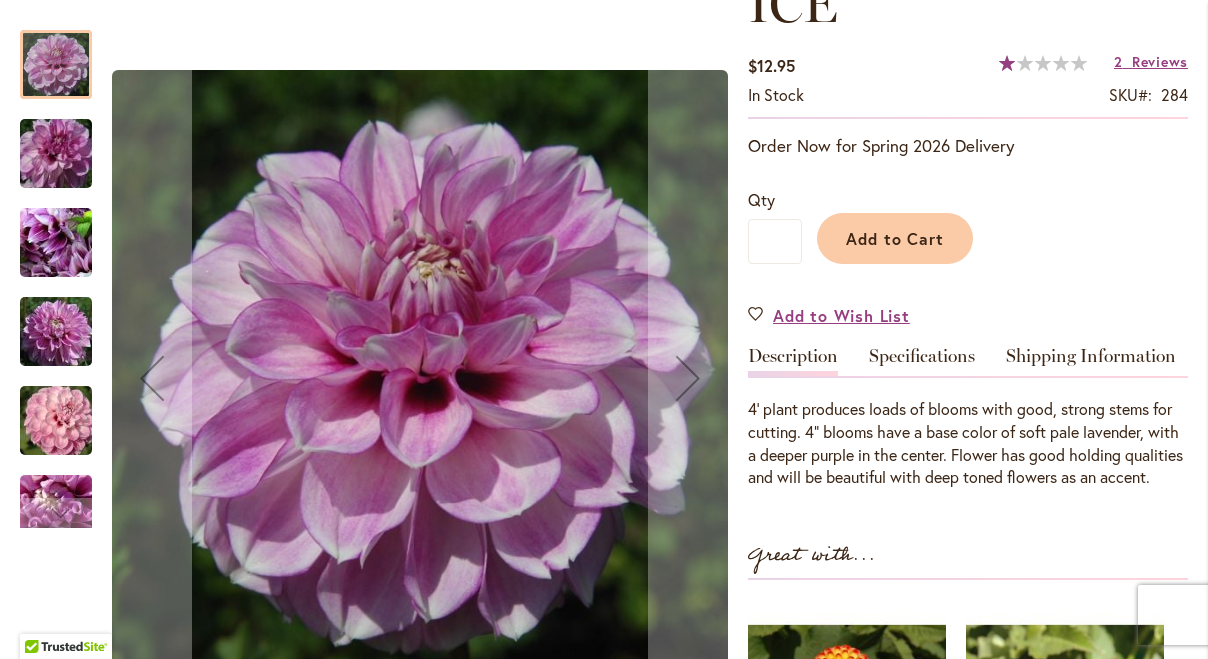 type on "**********" 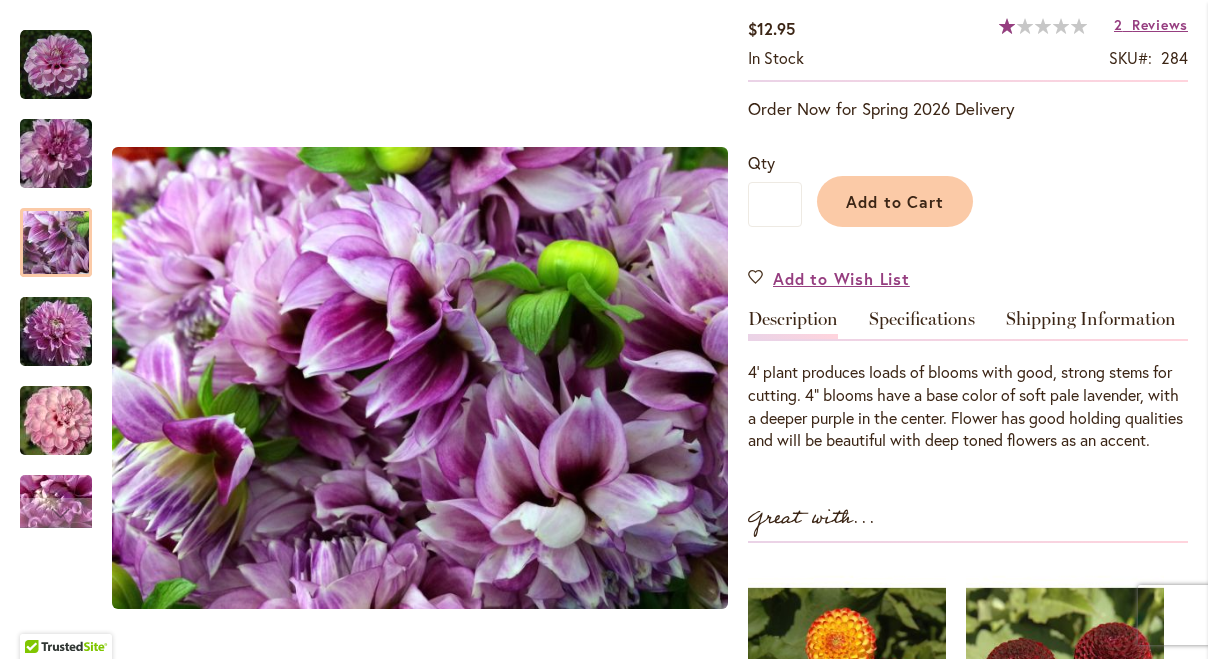 scroll, scrollTop: 0, scrollLeft: 0, axis: both 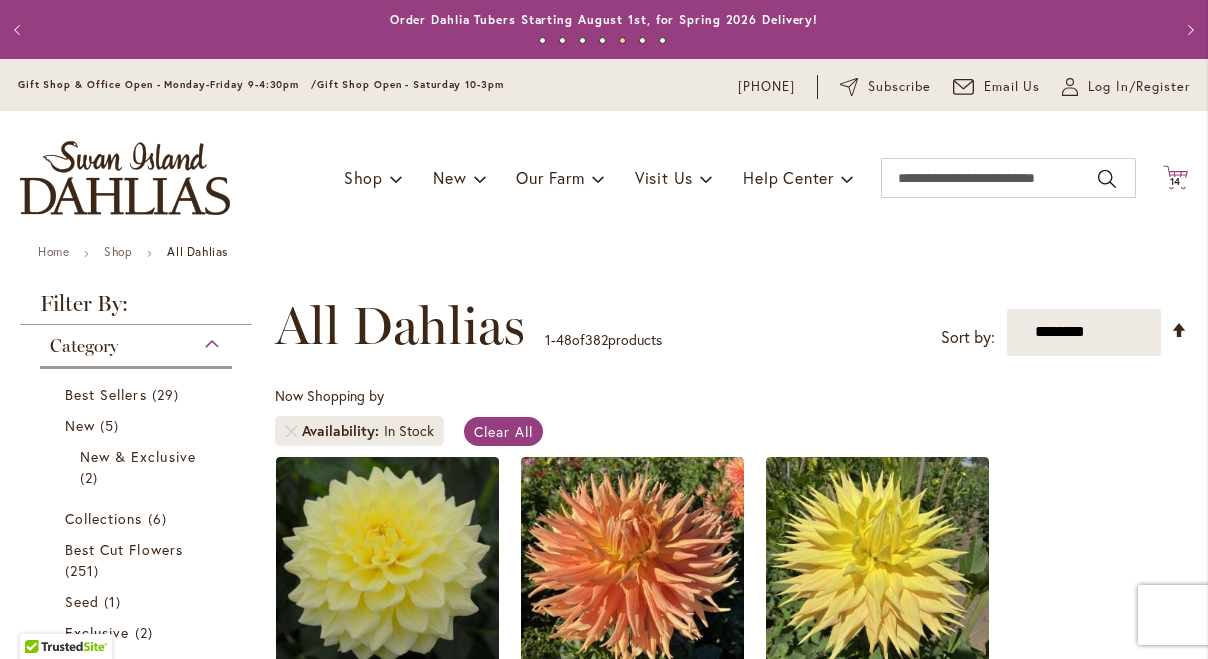 type on "**********" 